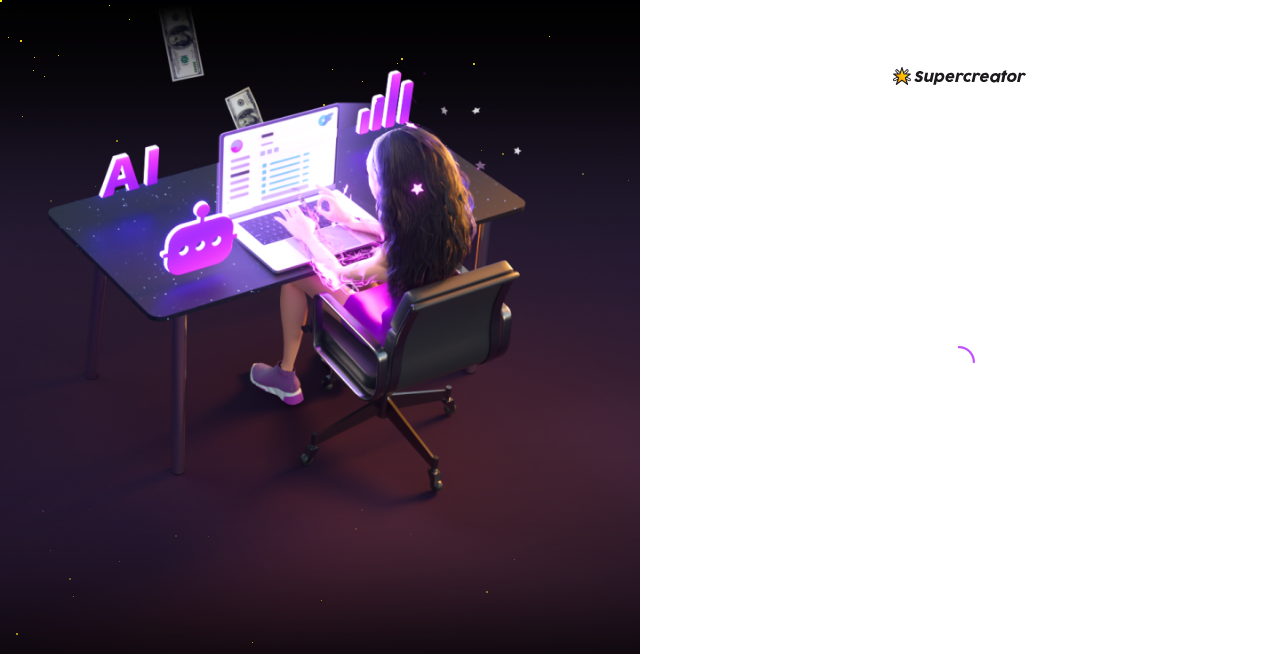 scroll, scrollTop: 0, scrollLeft: 0, axis: both 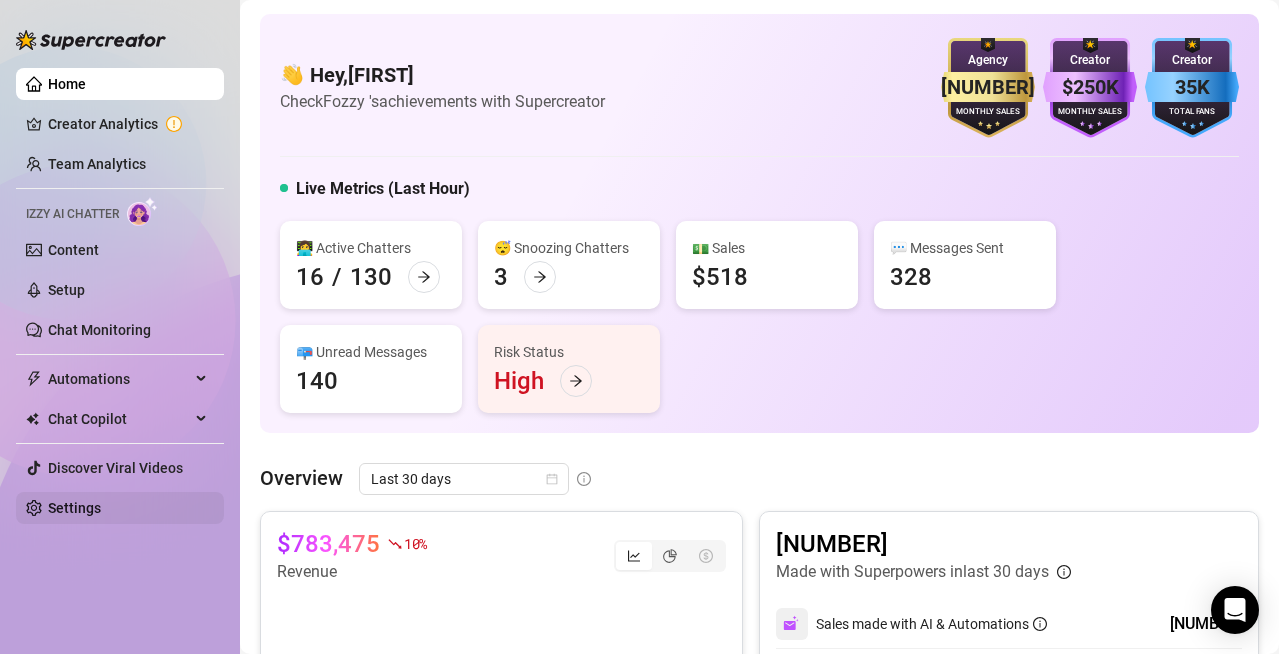 click on "Settings" at bounding box center [74, 508] 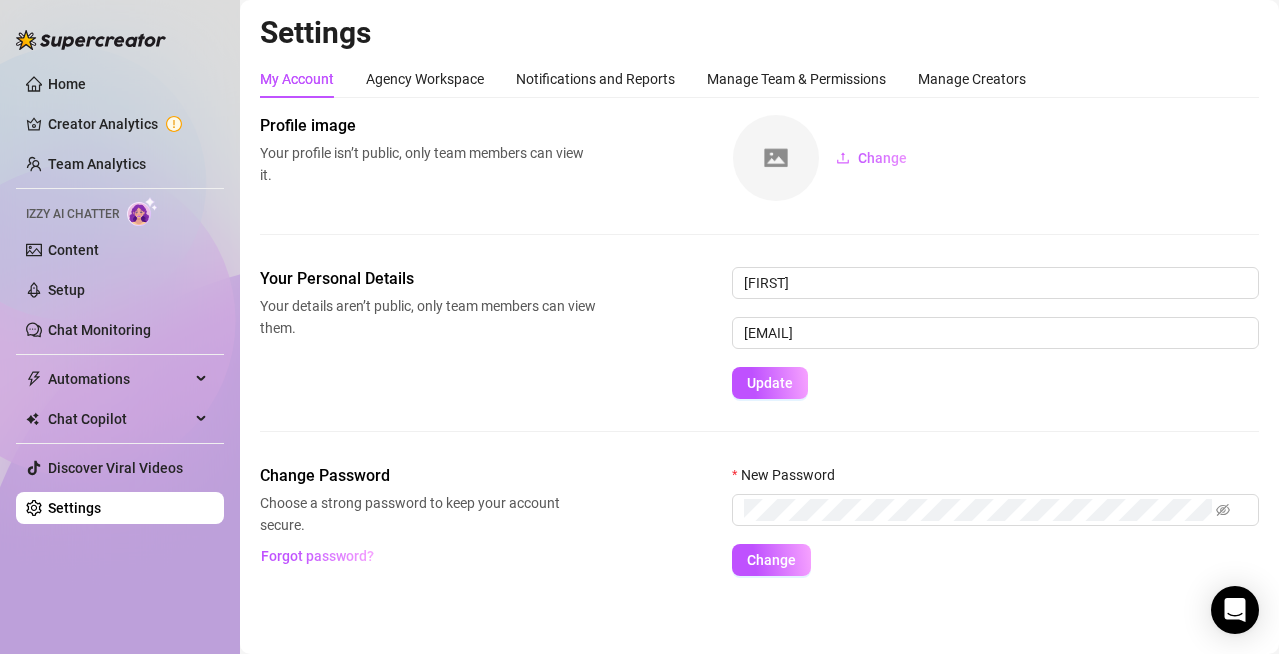 click on "Settings My Account Agency Workspace Notifications and Reports Manage Team & Permissions Manage Creators Profile image Your profile isn’t public, only team members can view it. Change Your Personal Details Your details aren’t public, only team members can view them. [FIRST] [EMAIL] Update Change Password Choose a strong password to keep your account secure. Forgot password? New Password Change" at bounding box center [759, 330] 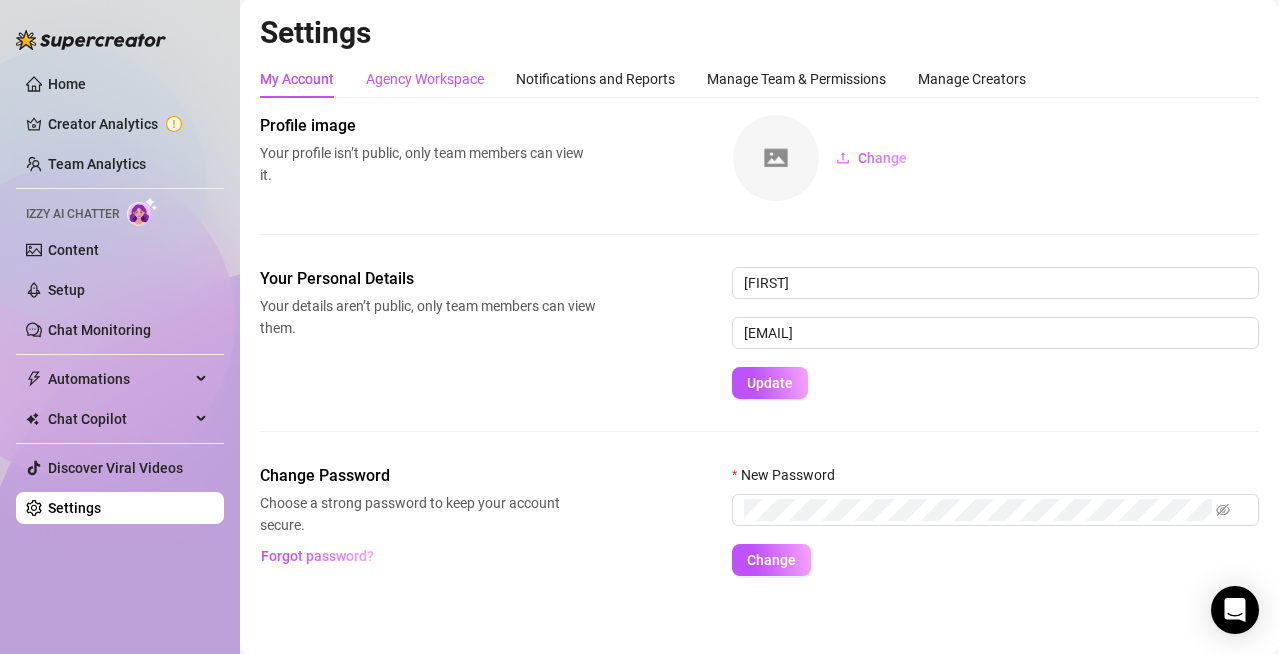 click on "Agency Workspace" at bounding box center [425, 79] 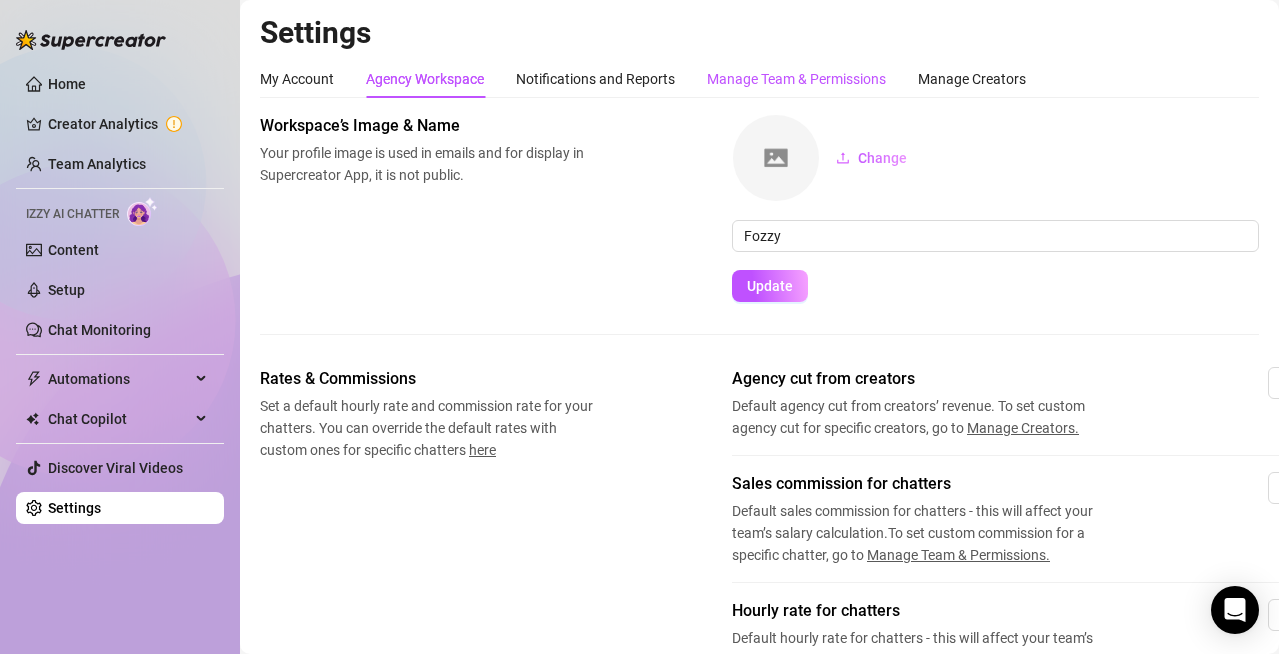 click on "Manage Team & Permissions" at bounding box center (796, 79) 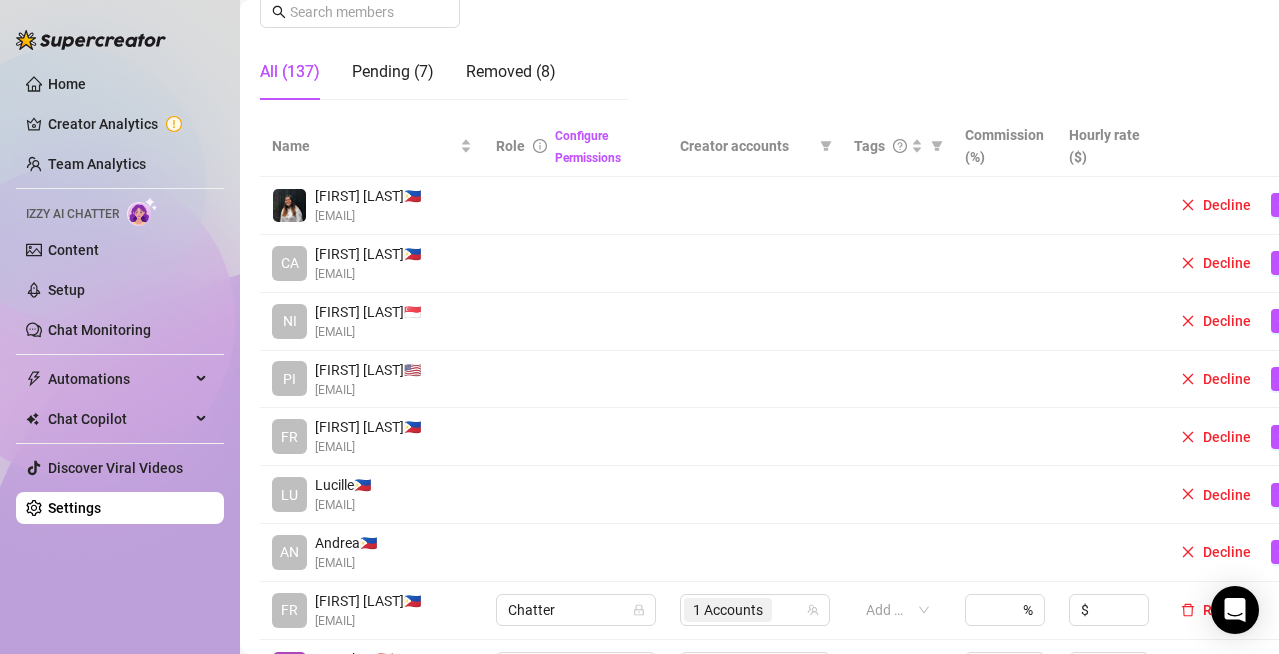scroll, scrollTop: 300, scrollLeft: 0, axis: vertical 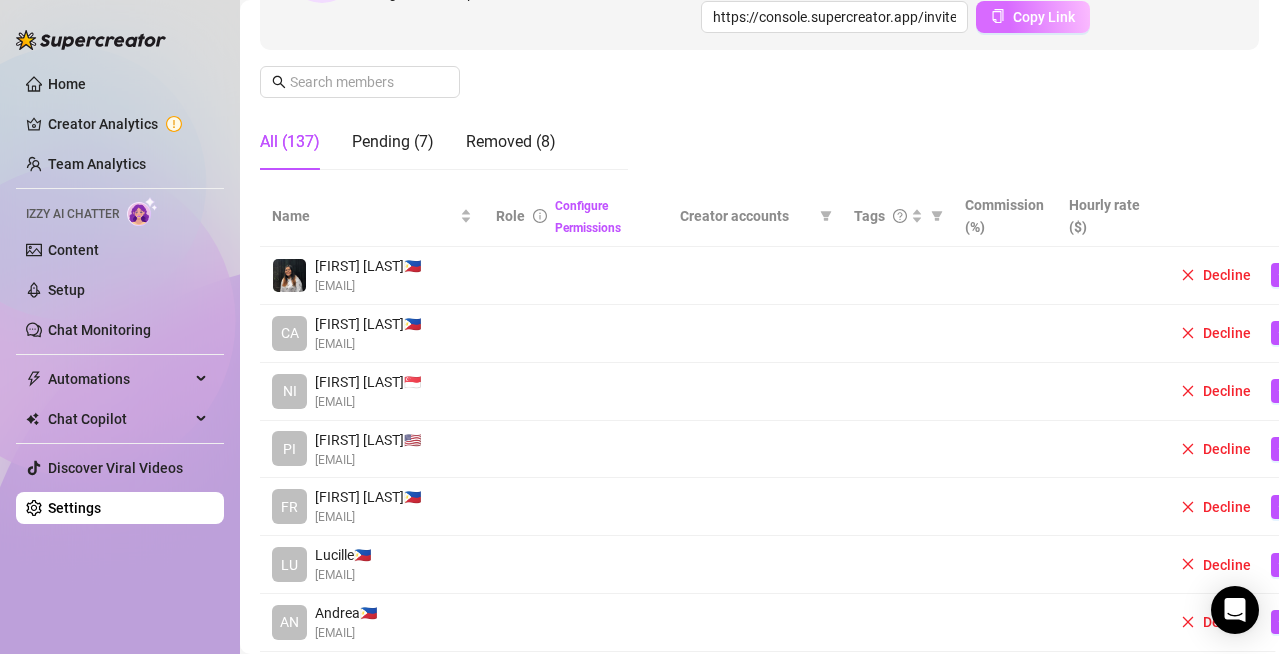 click on "Copy Link" at bounding box center (1033, 17) 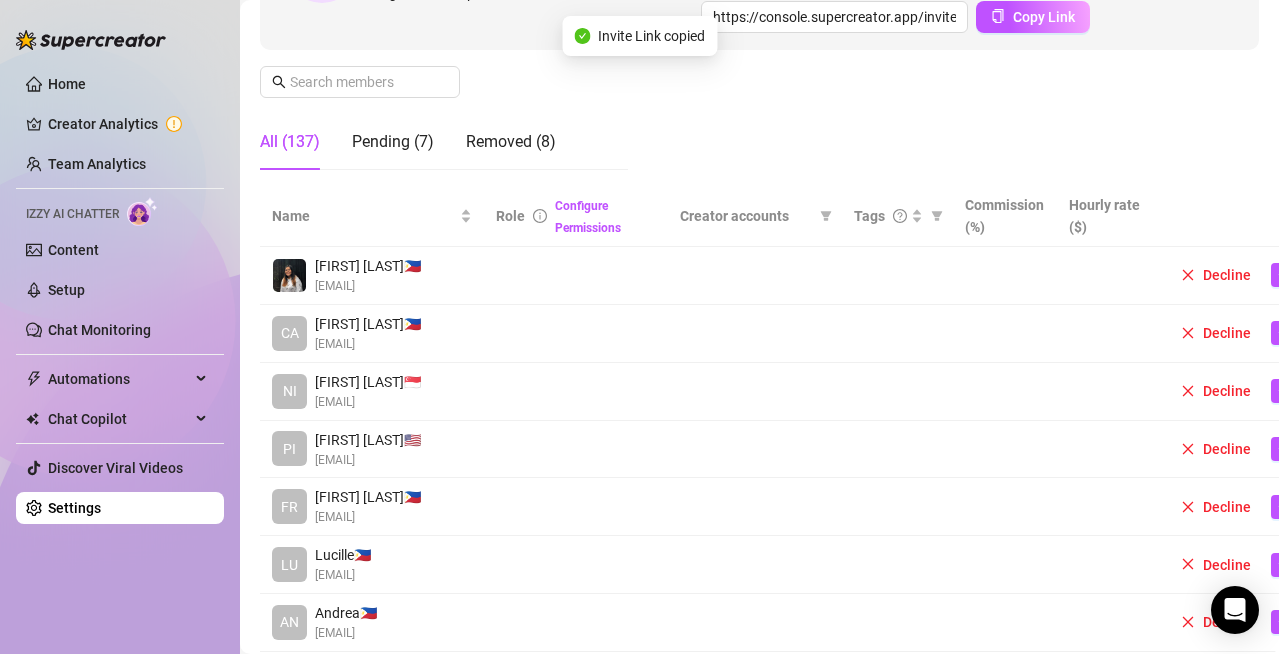 scroll, scrollTop: 500, scrollLeft: 0, axis: vertical 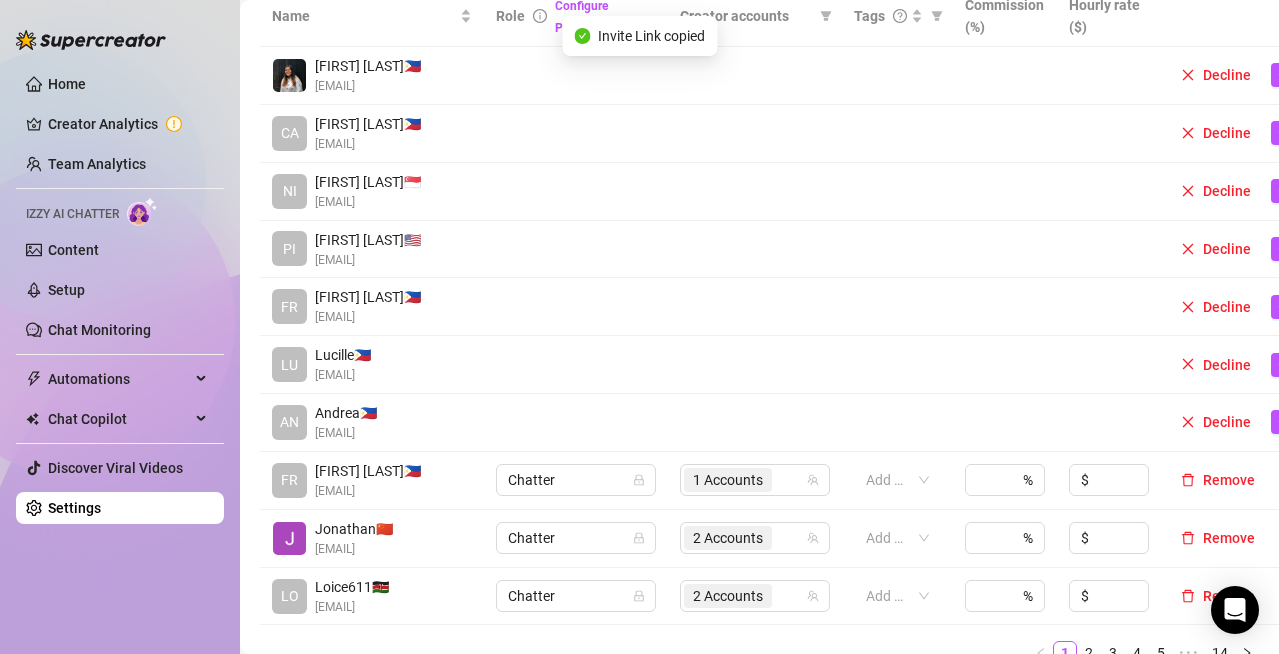 type 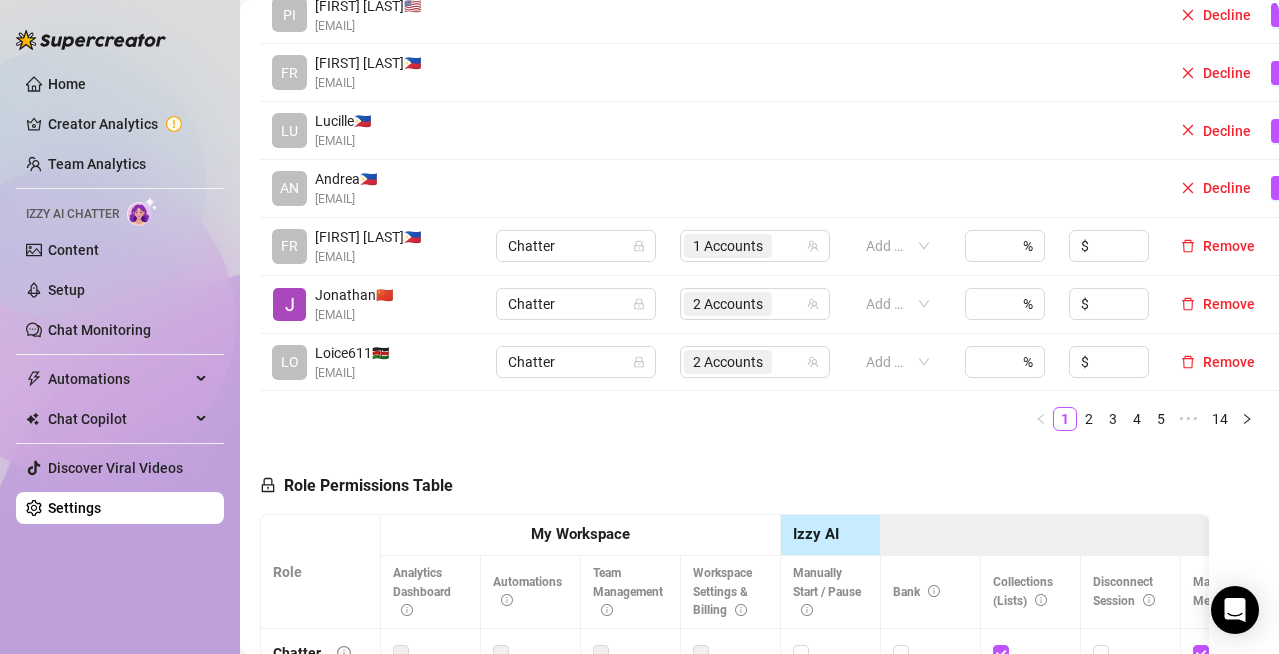 scroll, scrollTop: 300, scrollLeft: 0, axis: vertical 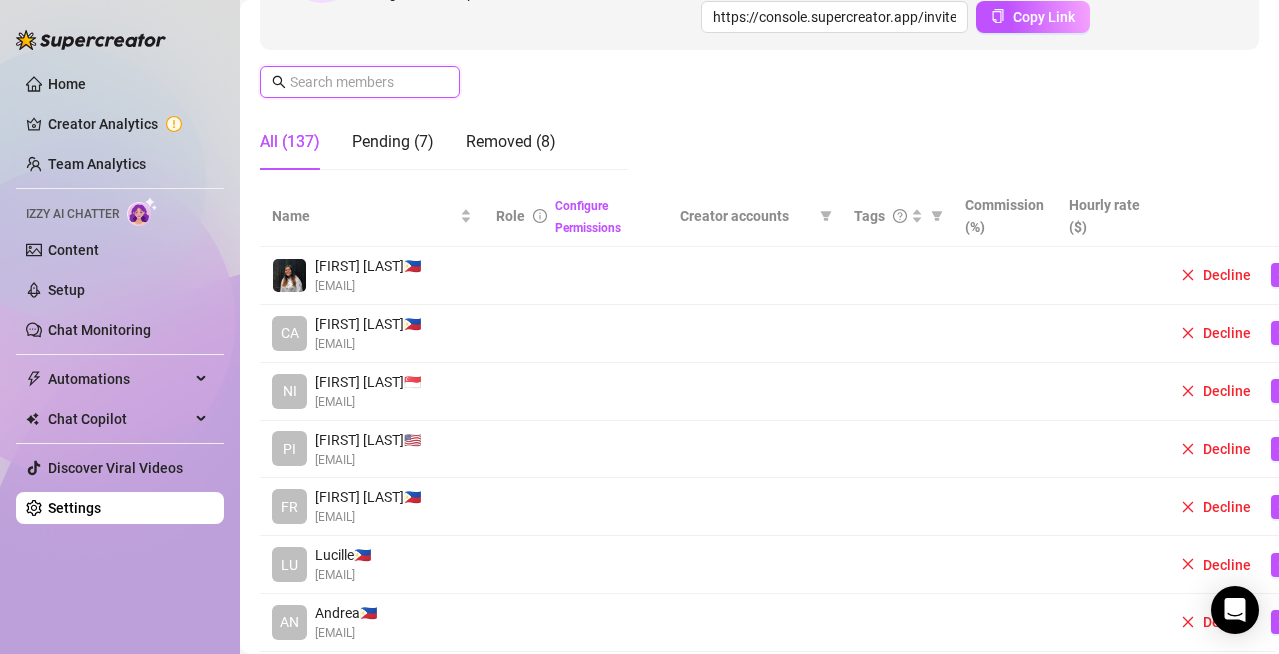 click at bounding box center [361, 82] 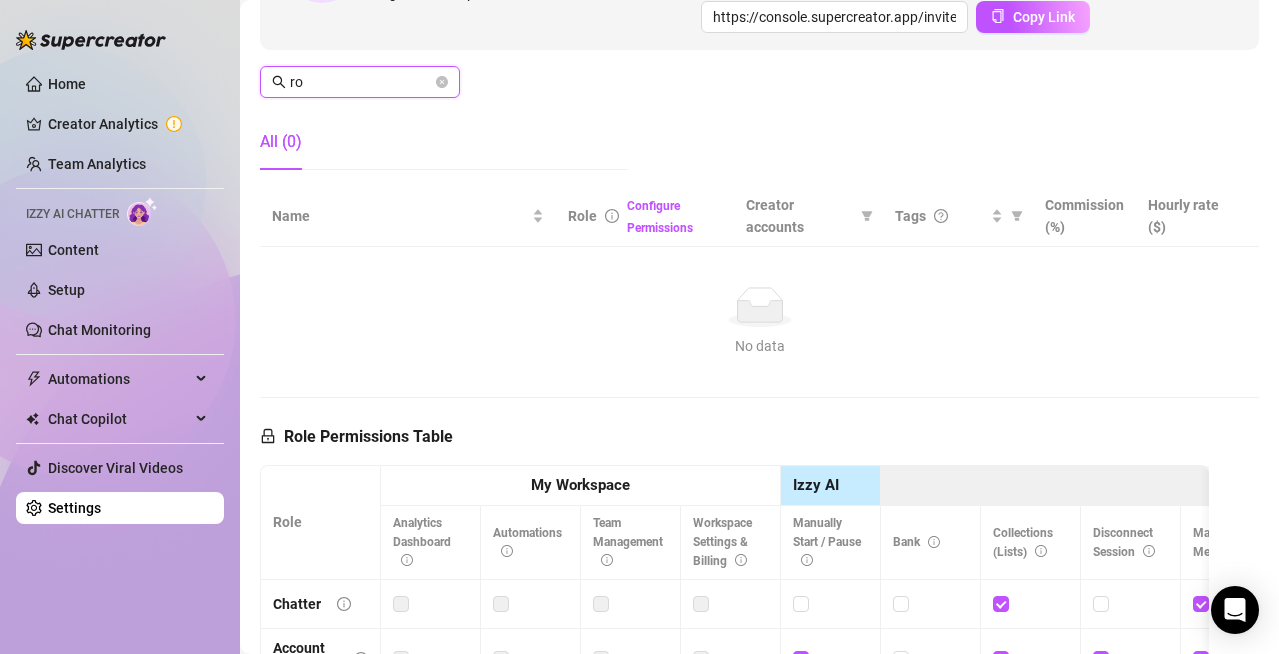type on "r" 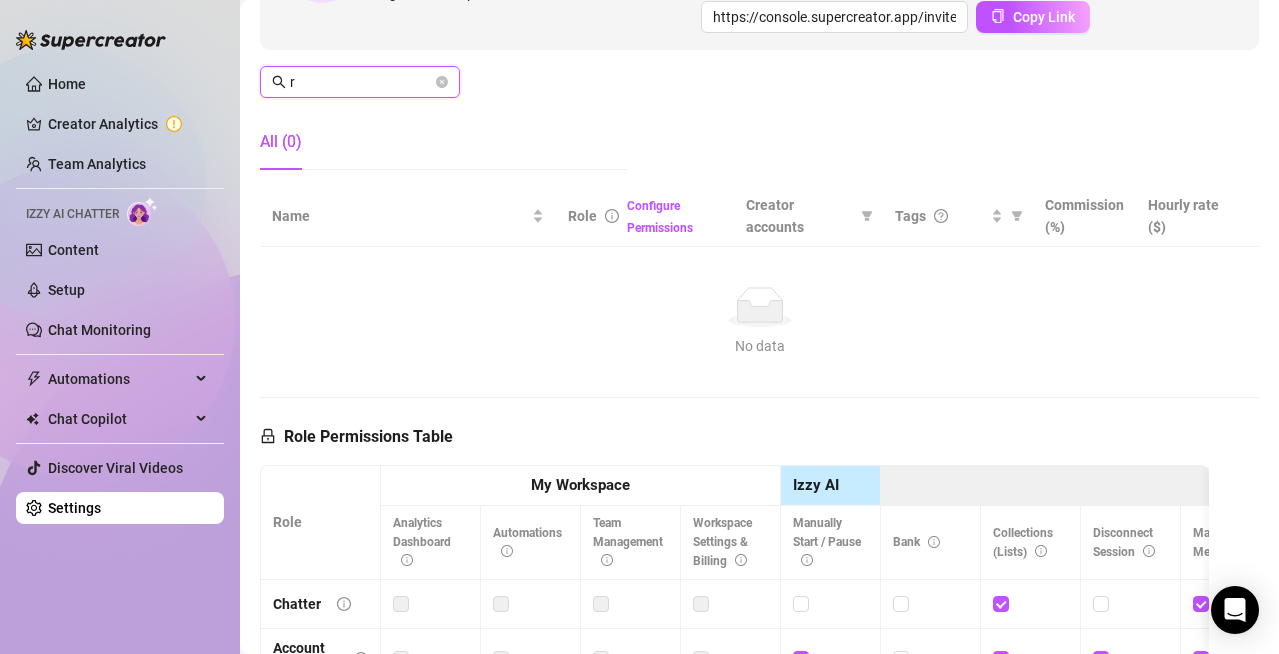 type 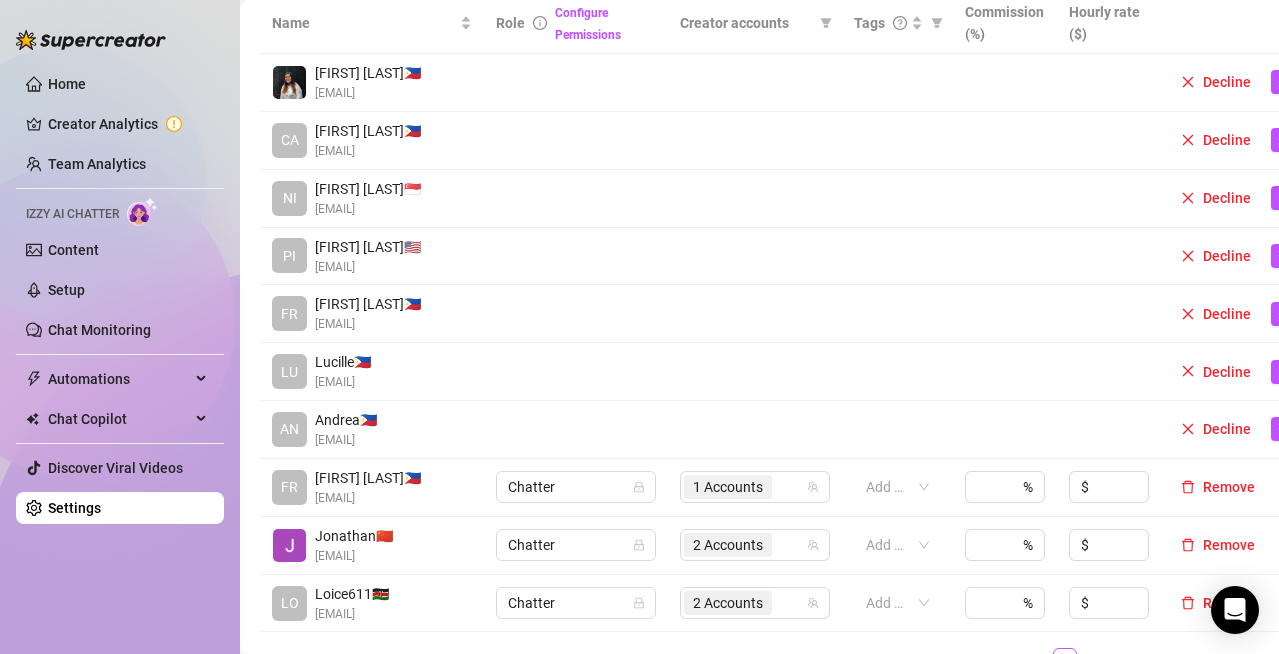 scroll, scrollTop: 500, scrollLeft: 0, axis: vertical 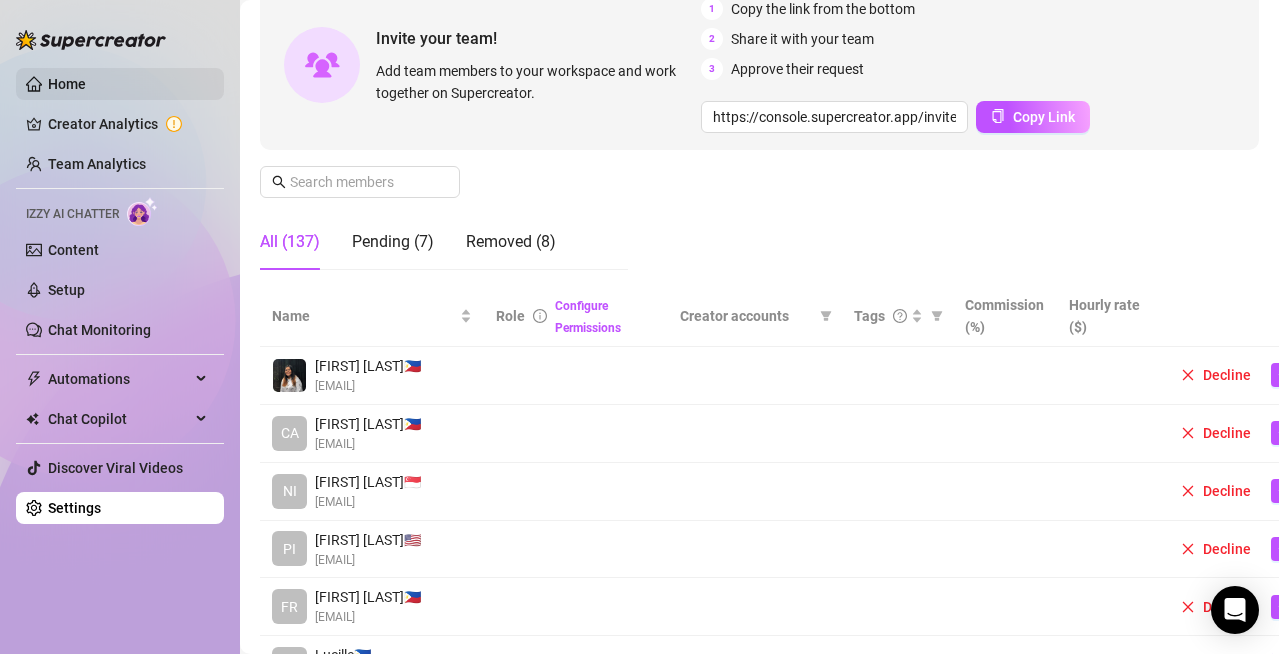 click on "Home" at bounding box center (67, 84) 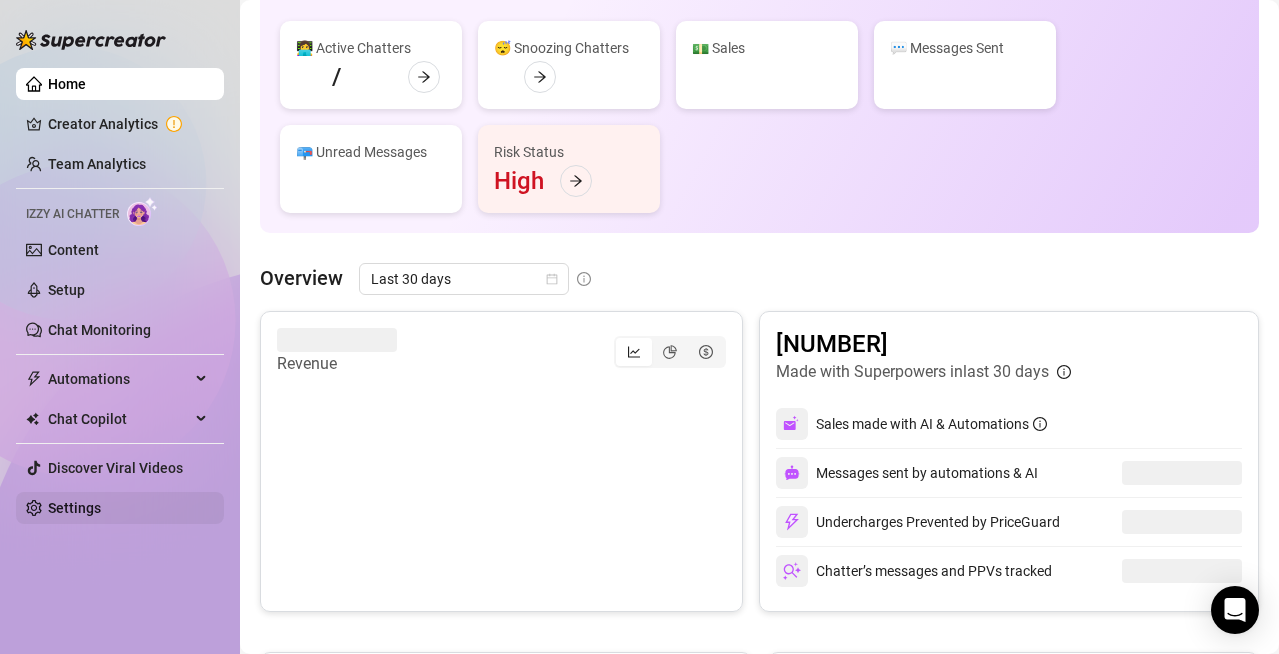click on "Settings" at bounding box center (74, 508) 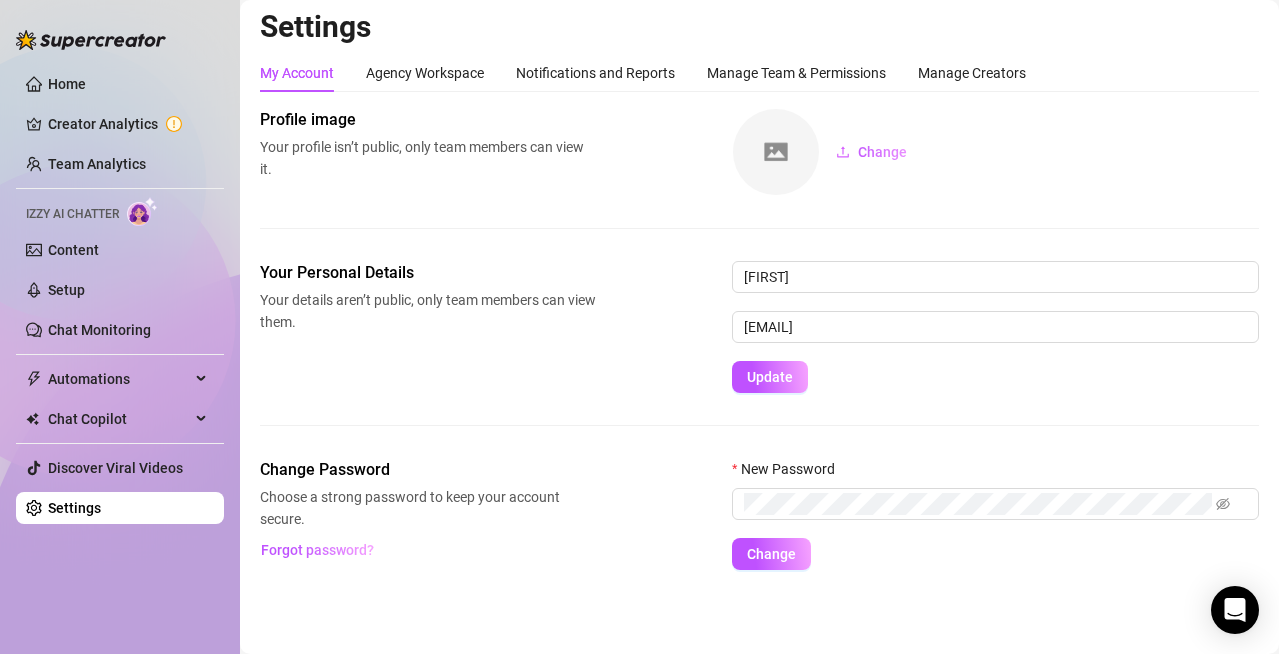 scroll, scrollTop: 7, scrollLeft: 0, axis: vertical 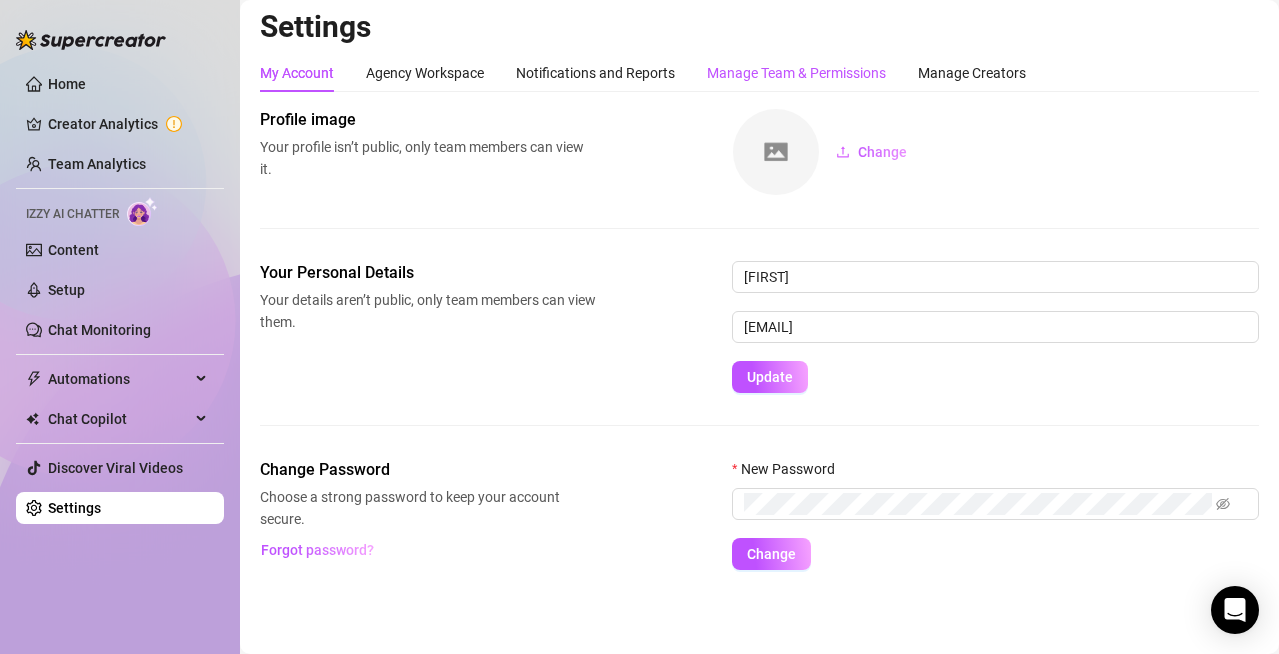 click on "Manage Team & Permissions" at bounding box center [796, 73] 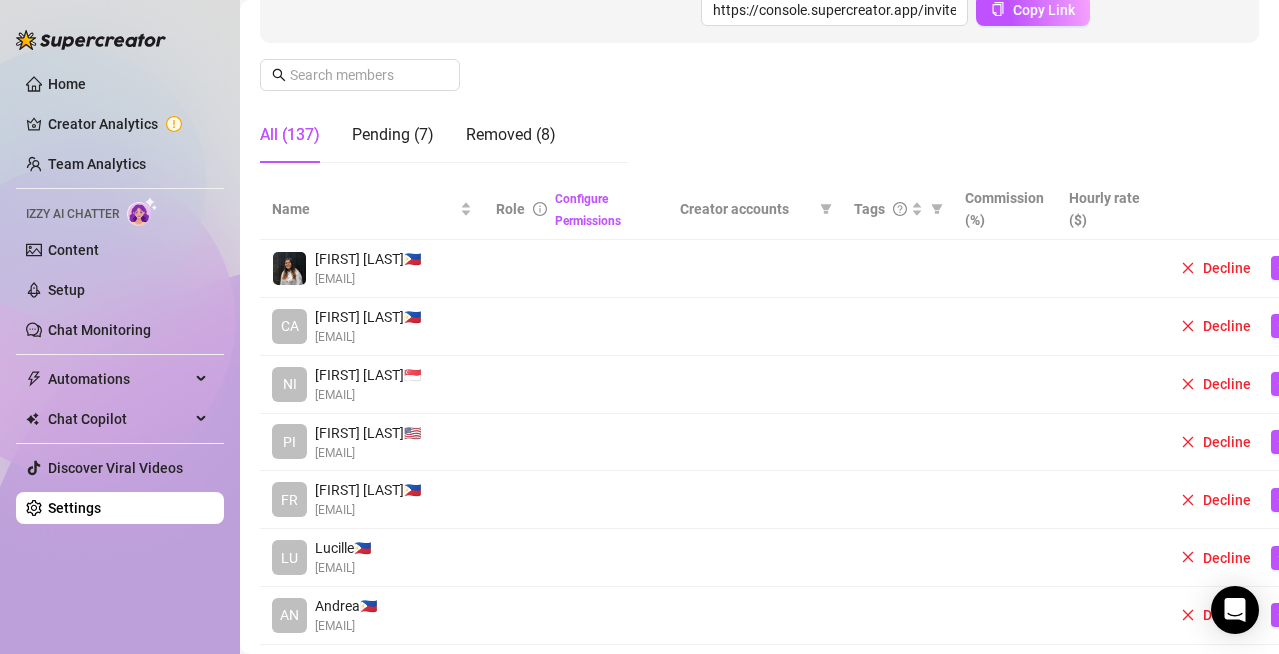 scroll, scrollTop: 607, scrollLeft: 0, axis: vertical 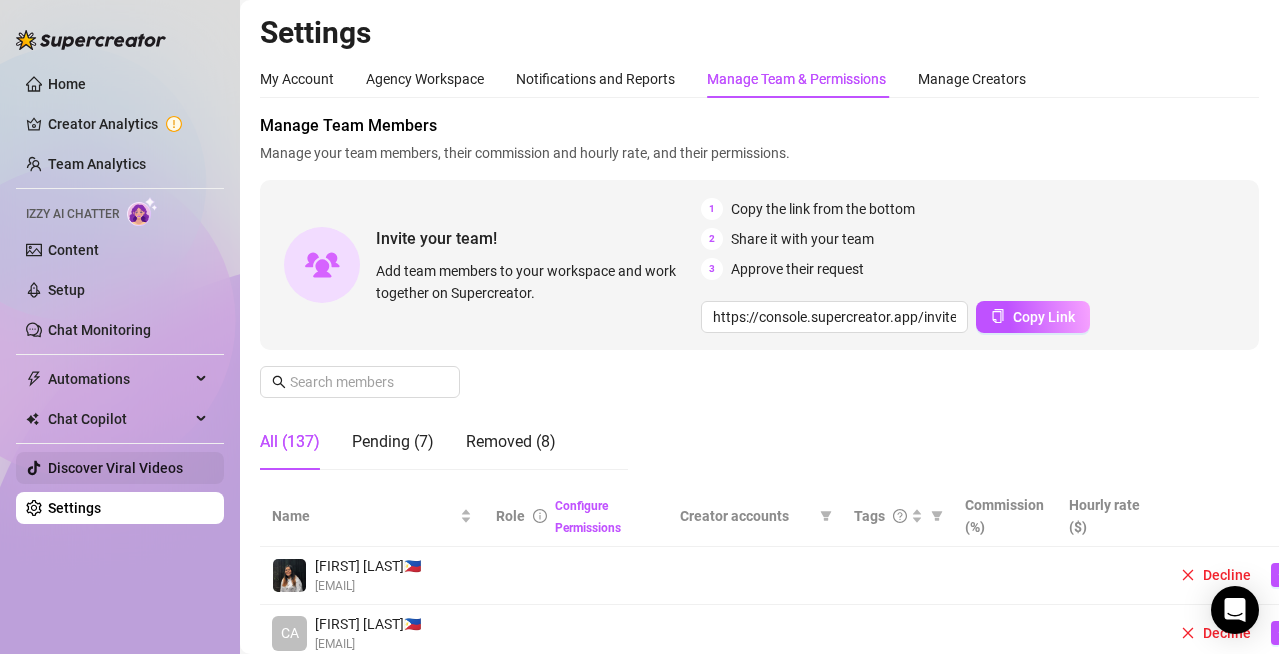 click on "Discover Viral Videos" at bounding box center (115, 468) 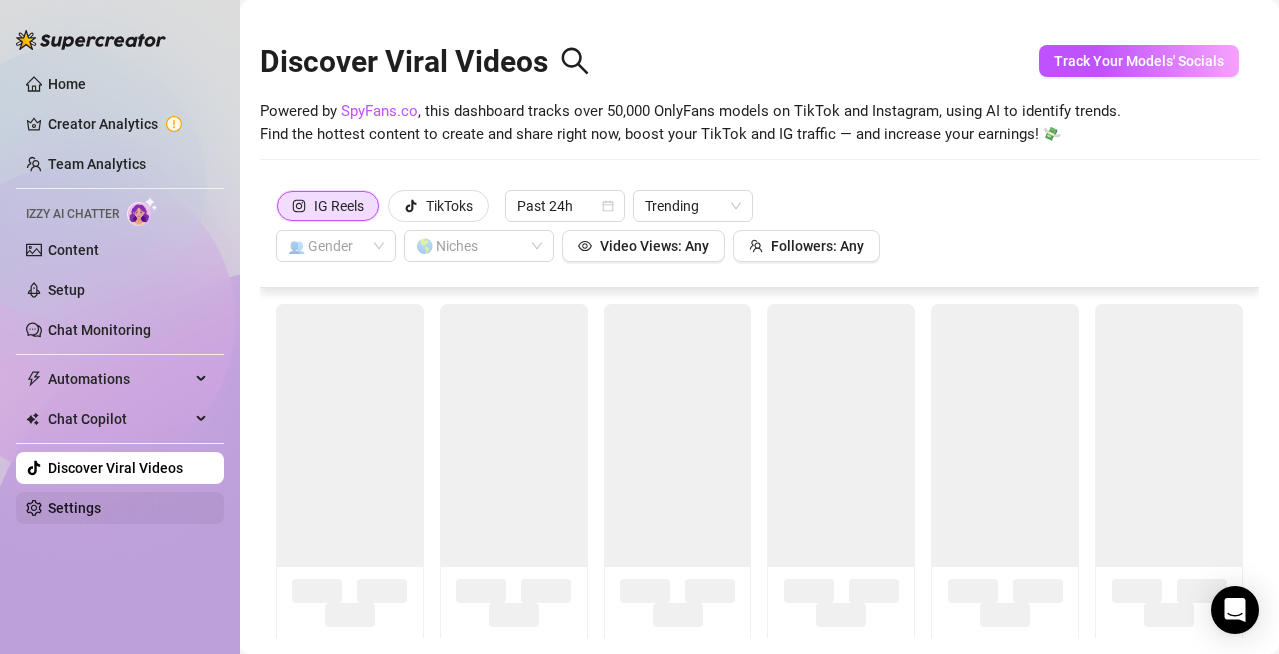 click on "Settings" at bounding box center (74, 508) 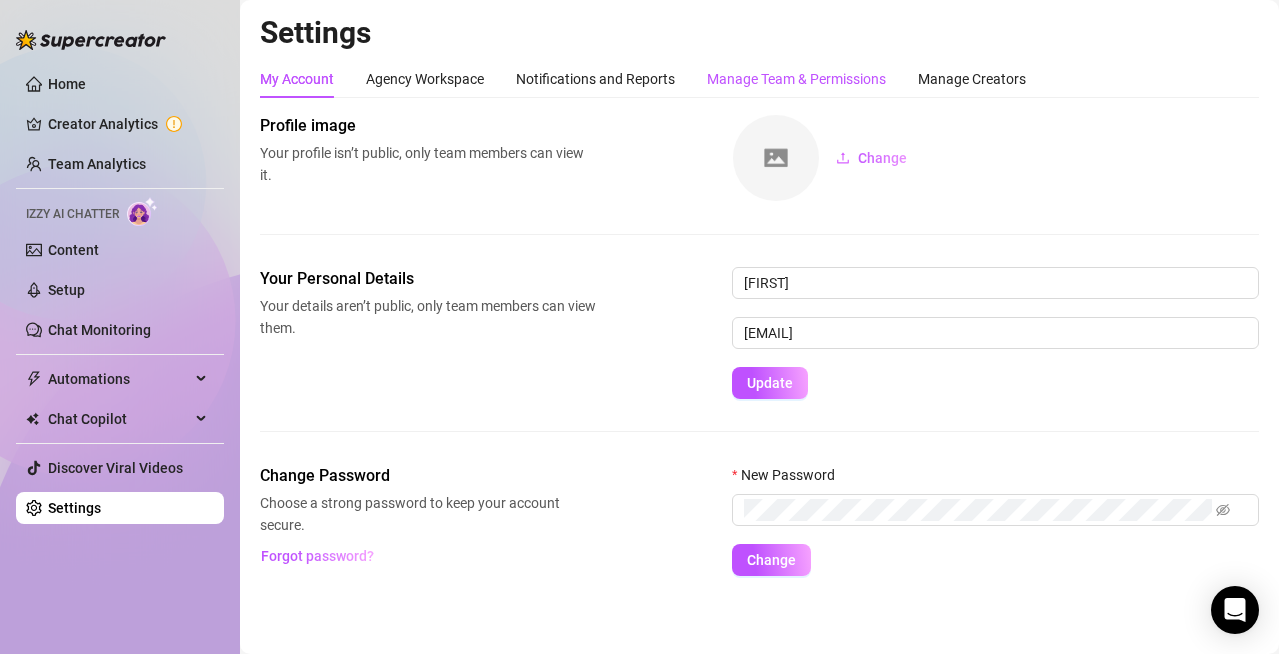 click on "Manage Team & Permissions" at bounding box center (796, 79) 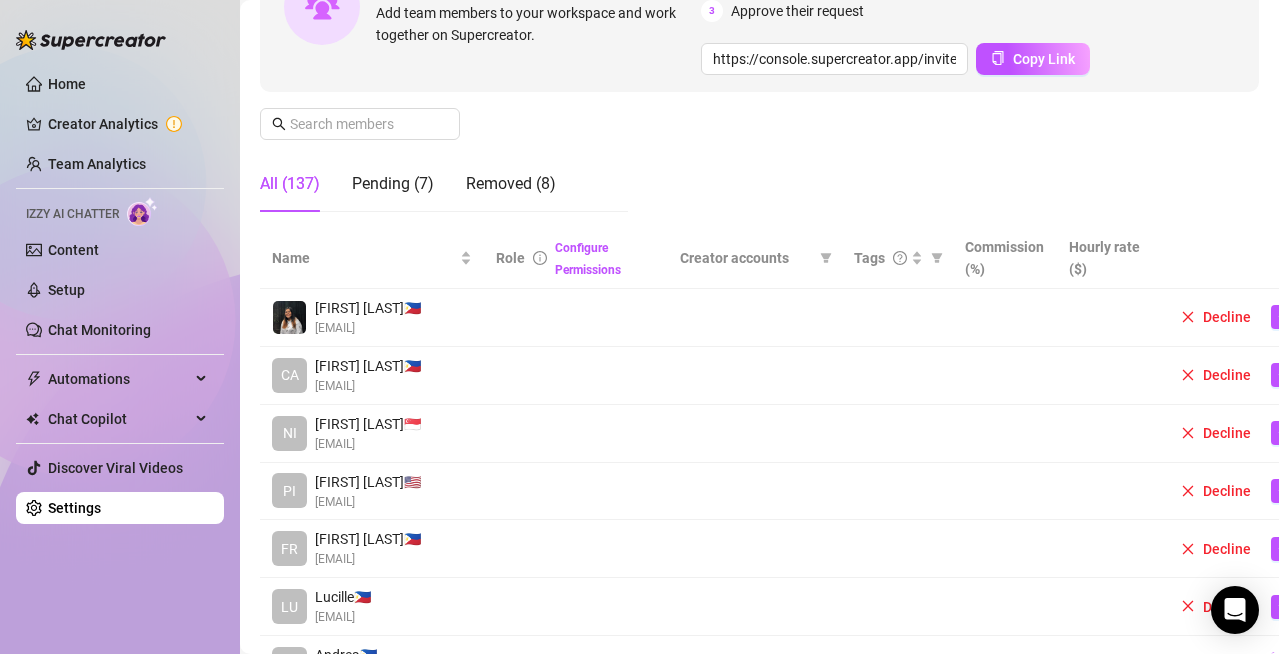 scroll, scrollTop: 300, scrollLeft: 0, axis: vertical 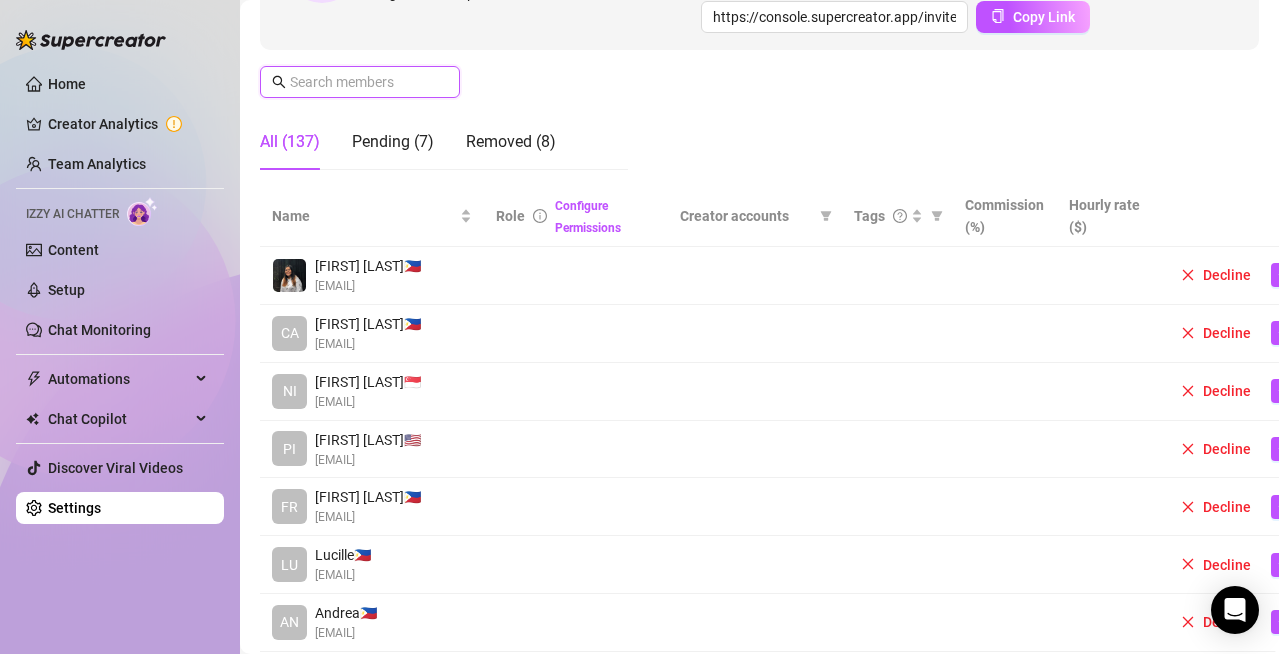 click at bounding box center (361, 82) 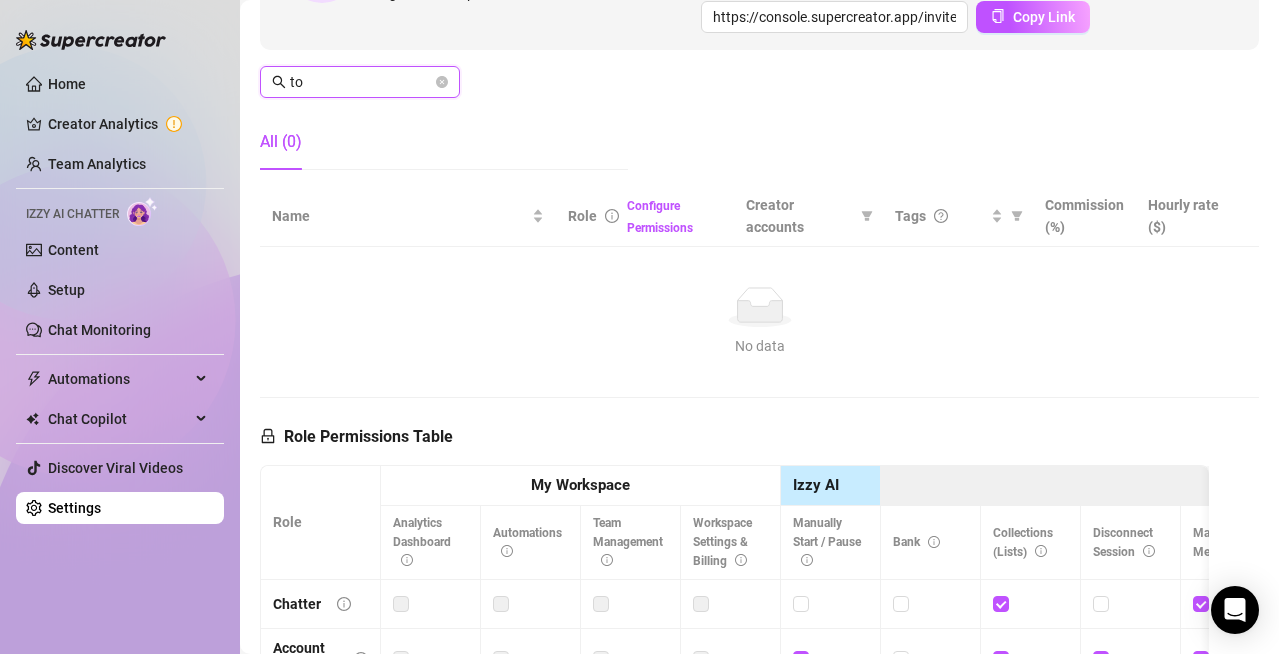 type on "t" 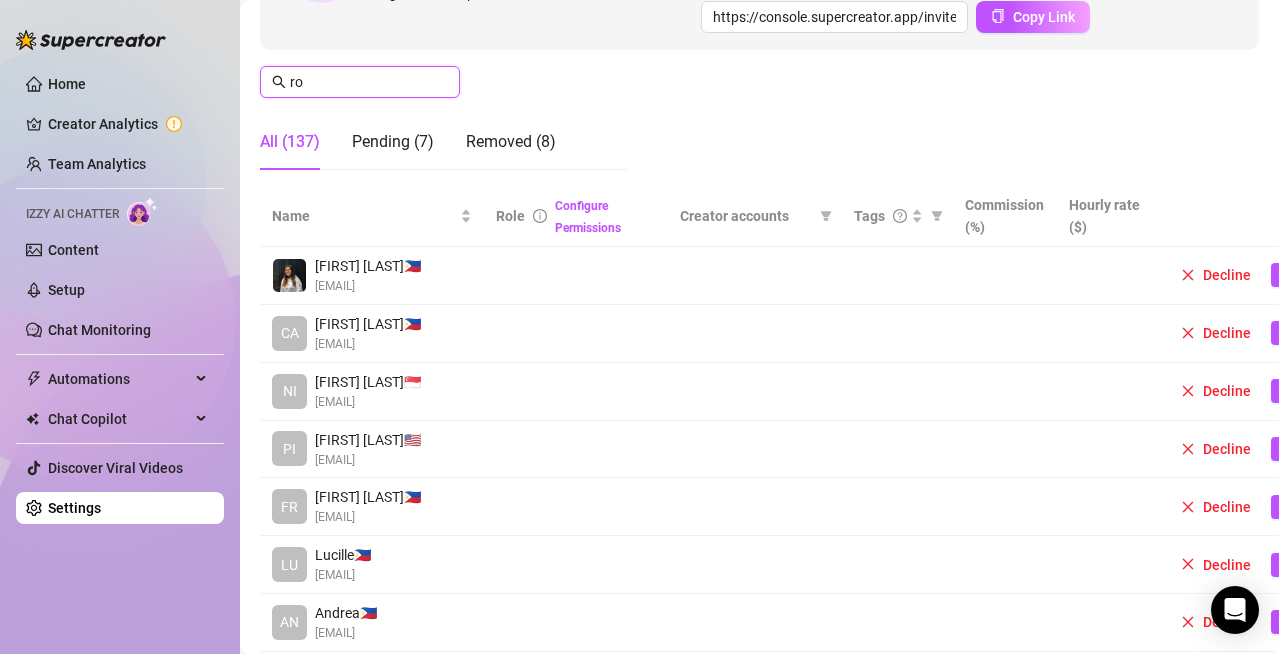 type on "row" 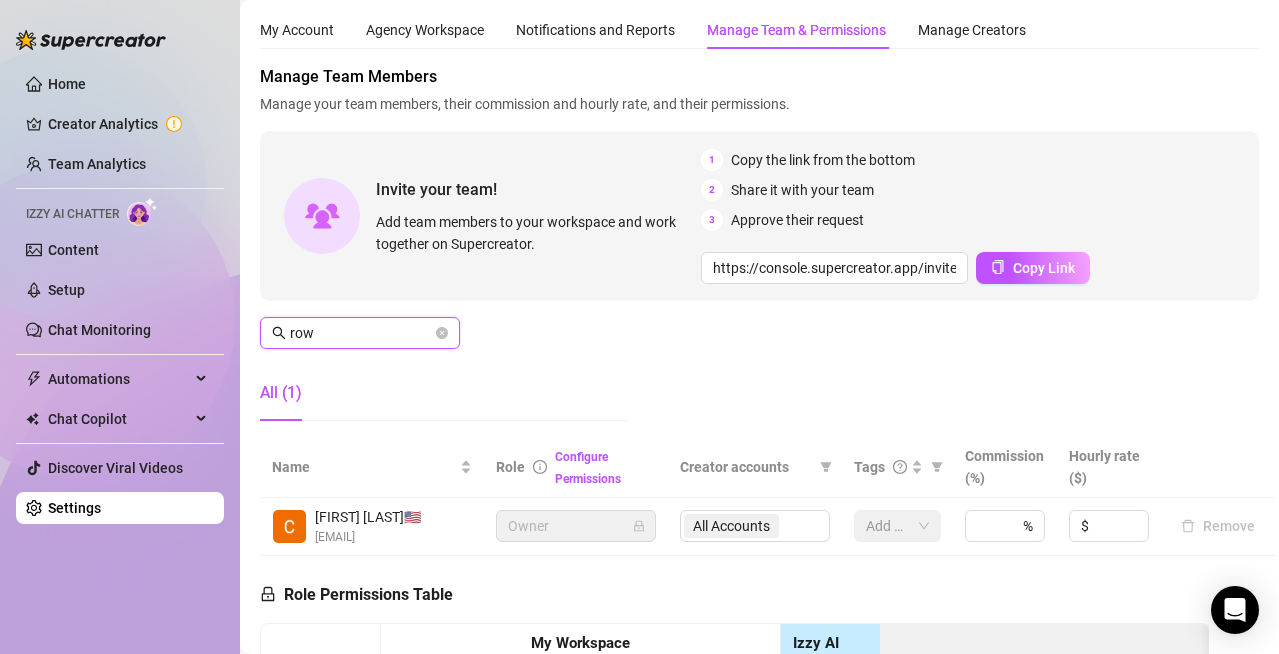 scroll, scrollTop: 0, scrollLeft: 0, axis: both 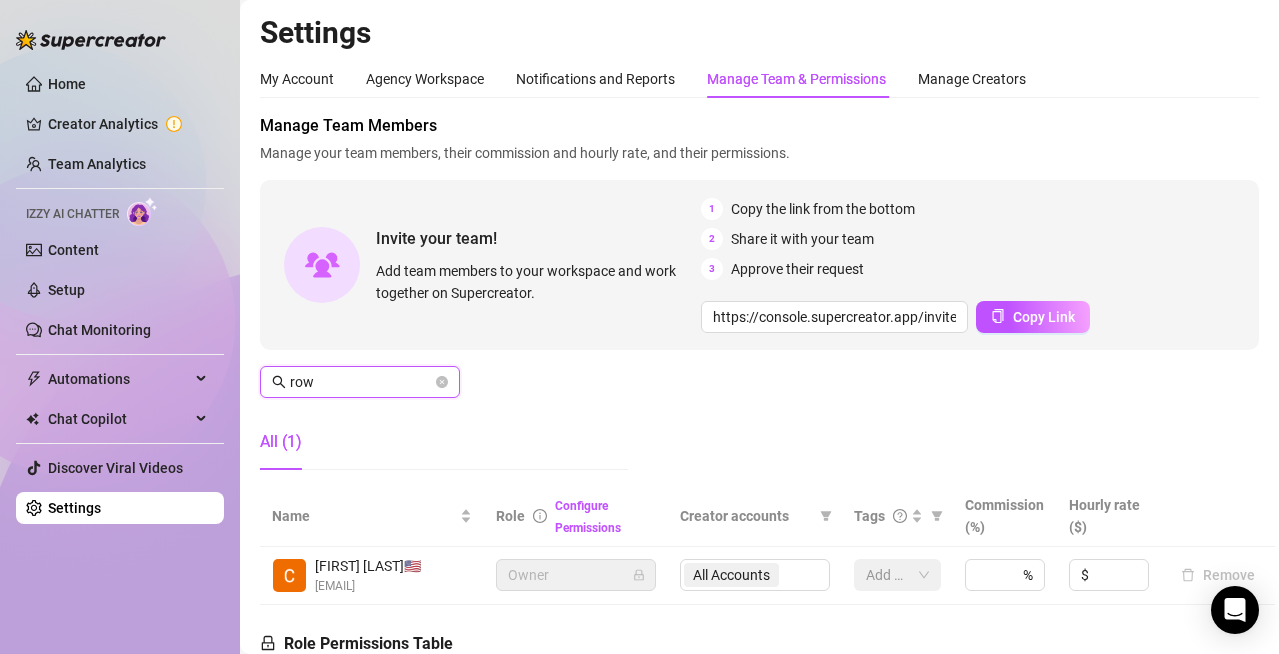 drag, startPoint x: 345, startPoint y: 381, endPoint x: 270, endPoint y: 373, distance: 75.42546 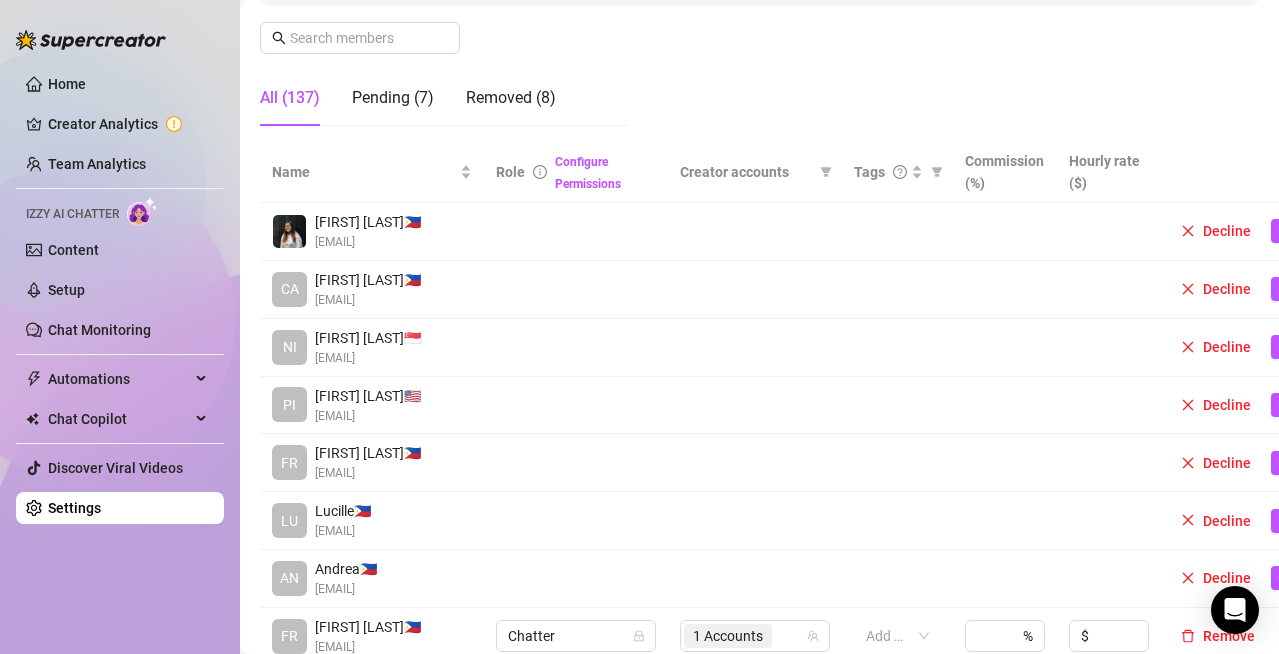 scroll, scrollTop: 100, scrollLeft: 0, axis: vertical 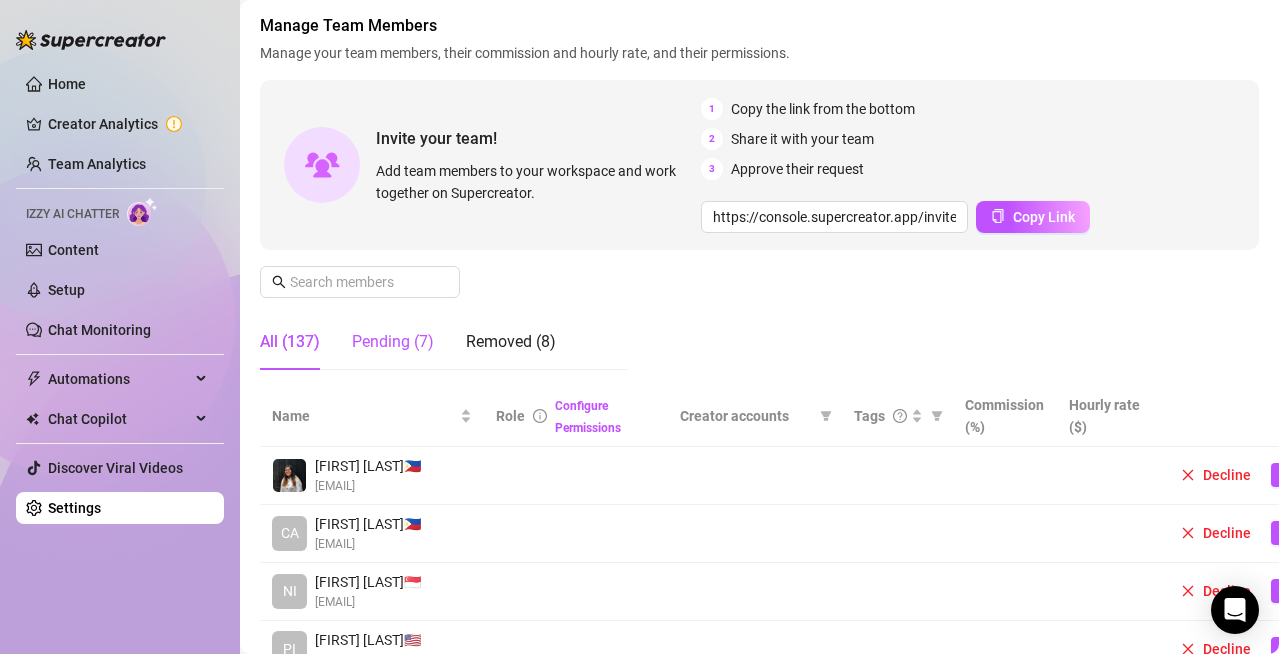 click on "Pending (7)" at bounding box center (393, 342) 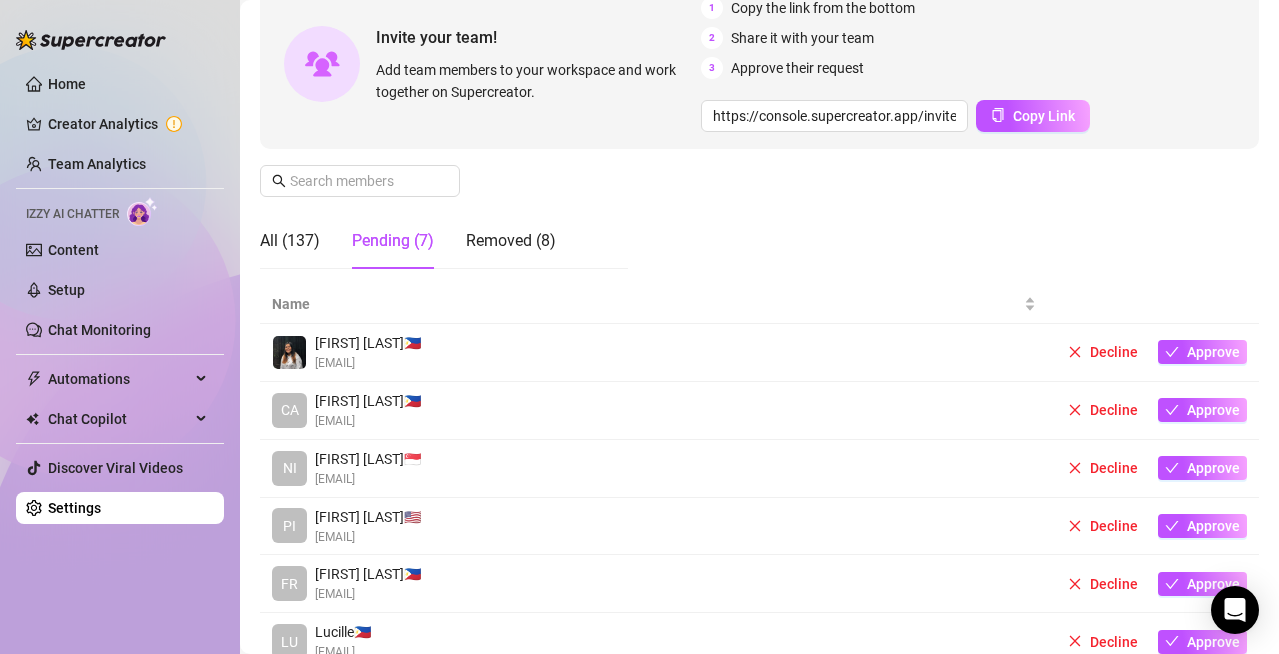 scroll, scrollTop: 200, scrollLeft: 0, axis: vertical 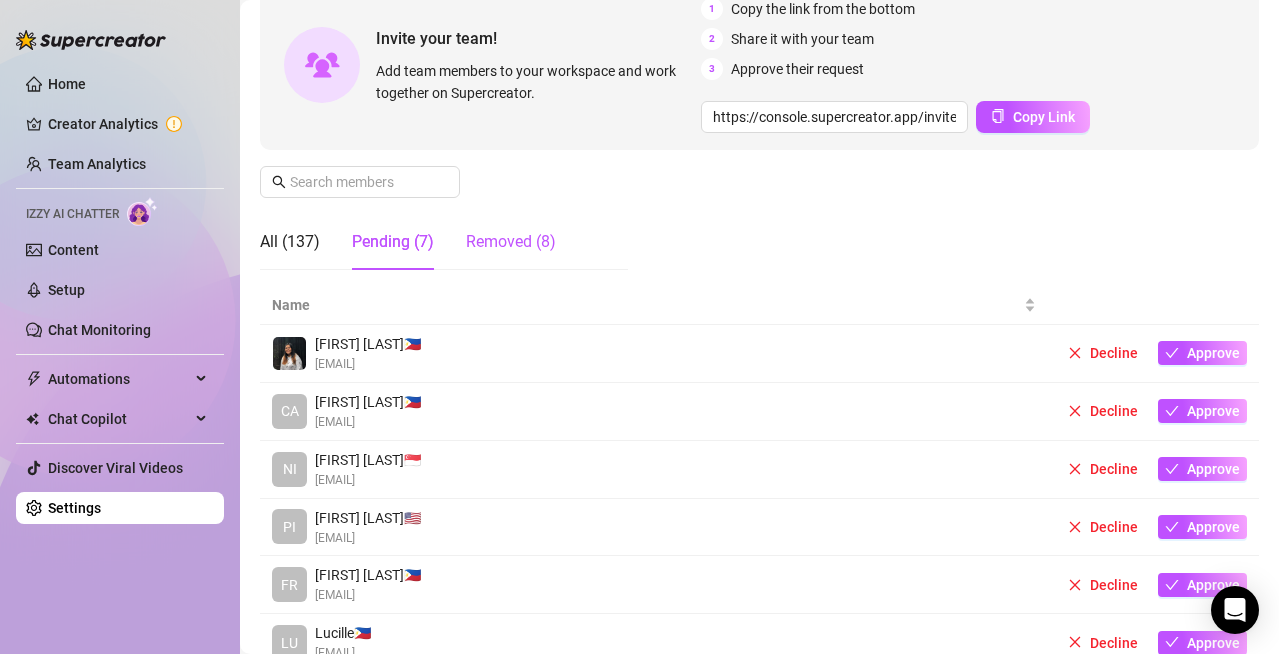 click on "Removed (8)" at bounding box center (511, 242) 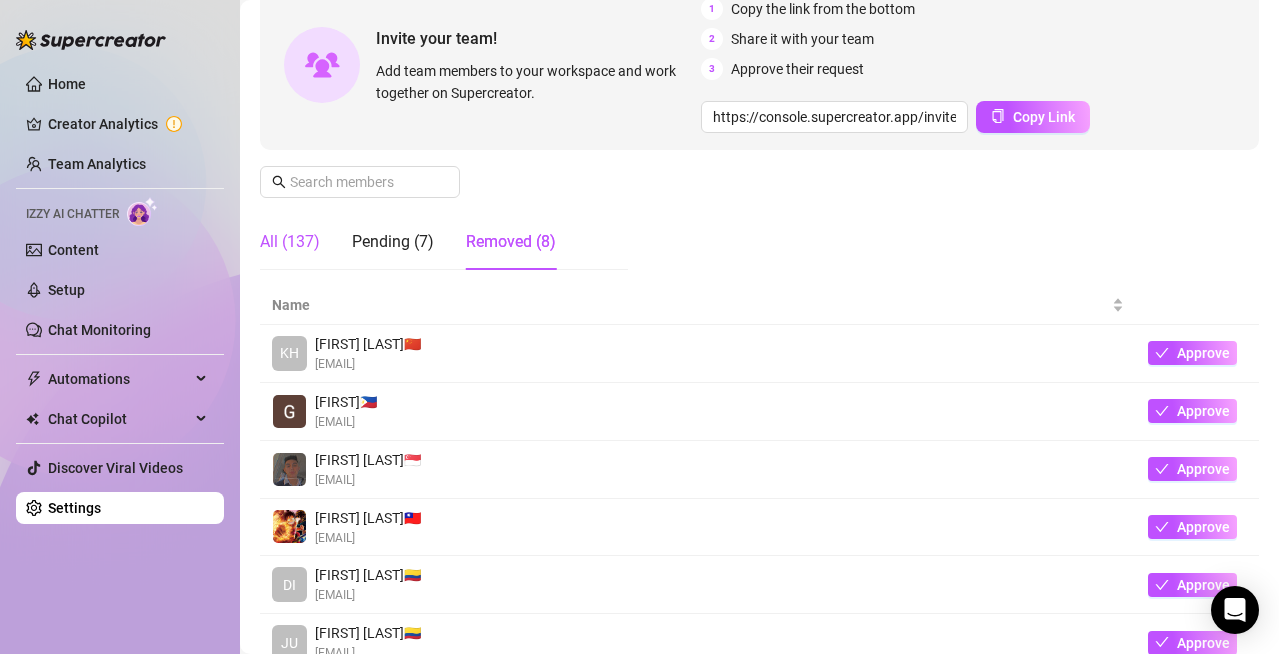 click on "All (137)" at bounding box center (290, 242) 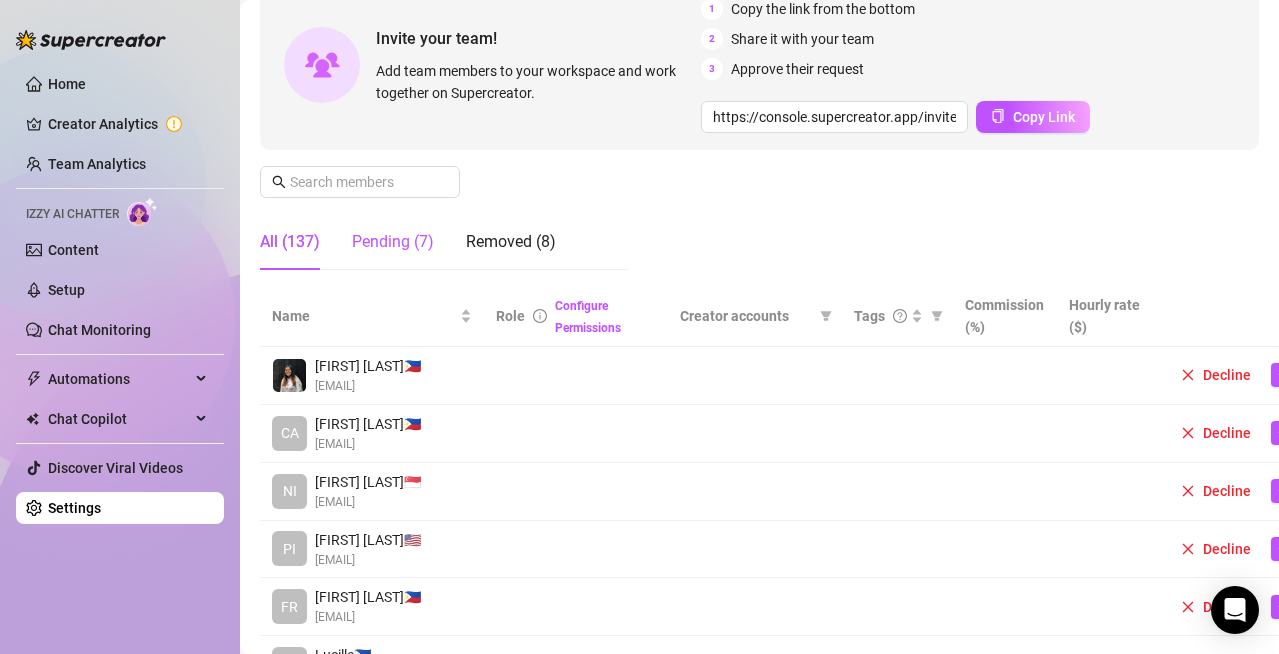 drag, startPoint x: 405, startPoint y: 241, endPoint x: 413, endPoint y: 249, distance: 11.313708 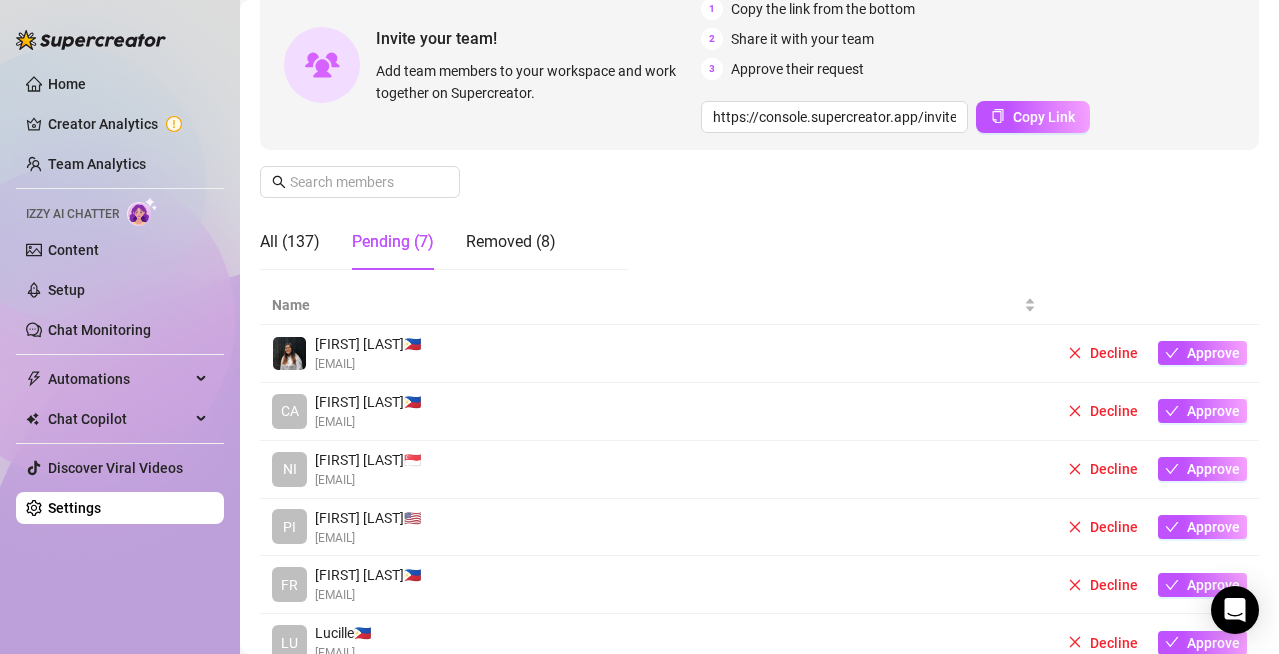click on "CA [FIRST] [LAST]  🇵🇭 [EMAIL]" at bounding box center [654, 411] 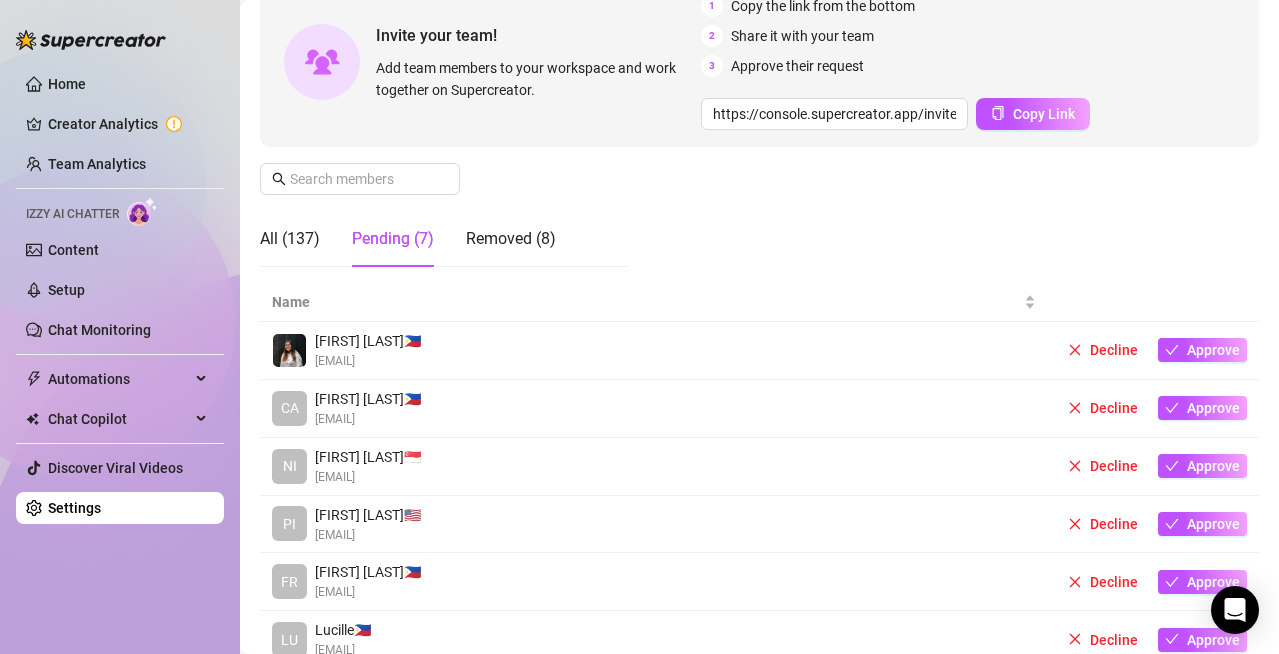 scroll, scrollTop: 200, scrollLeft: 0, axis: vertical 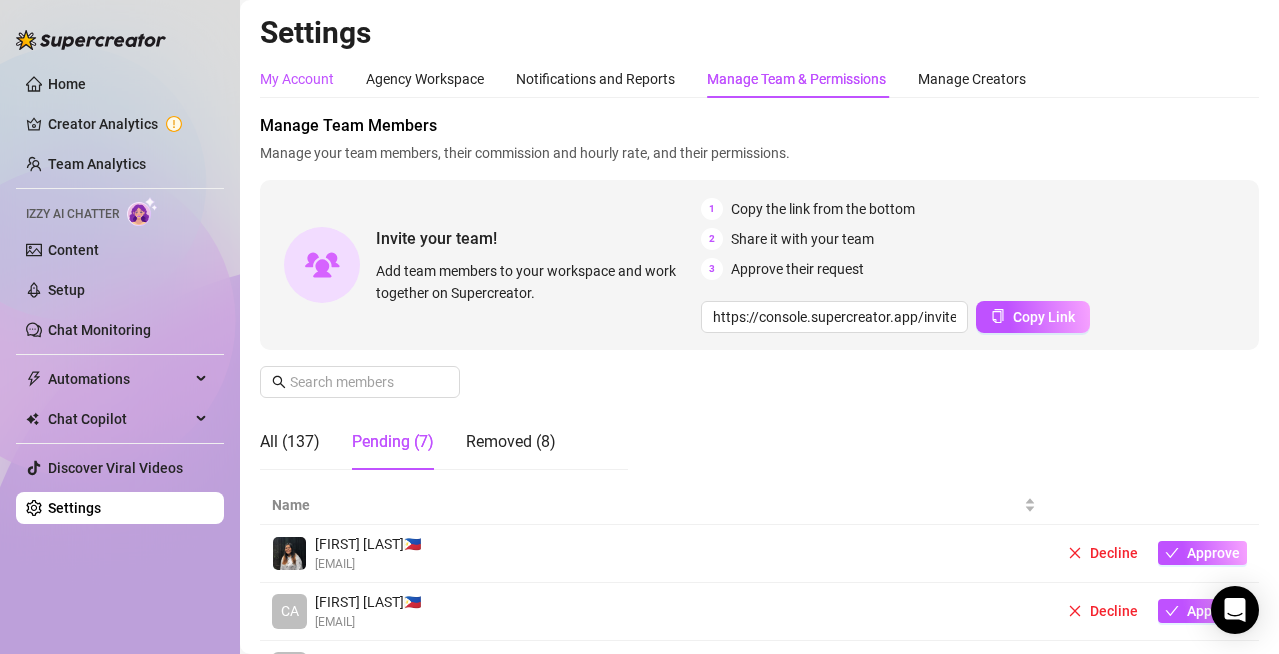 click on "My Account" at bounding box center (297, 79) 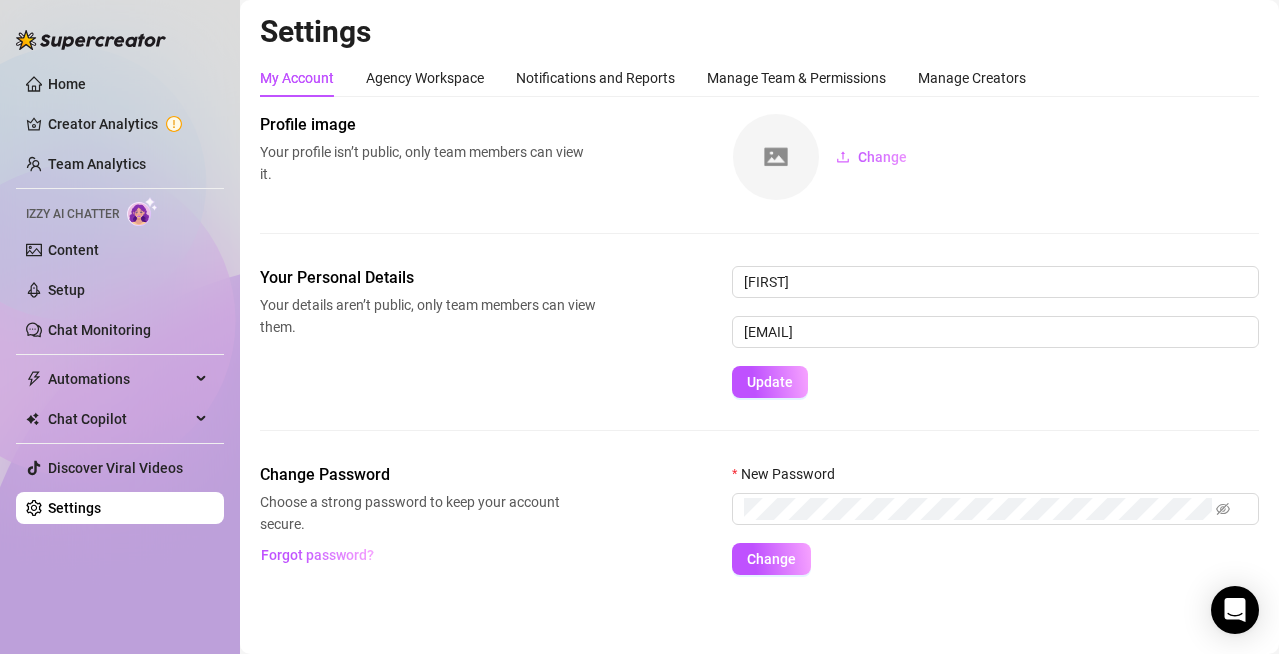 scroll, scrollTop: 0, scrollLeft: 0, axis: both 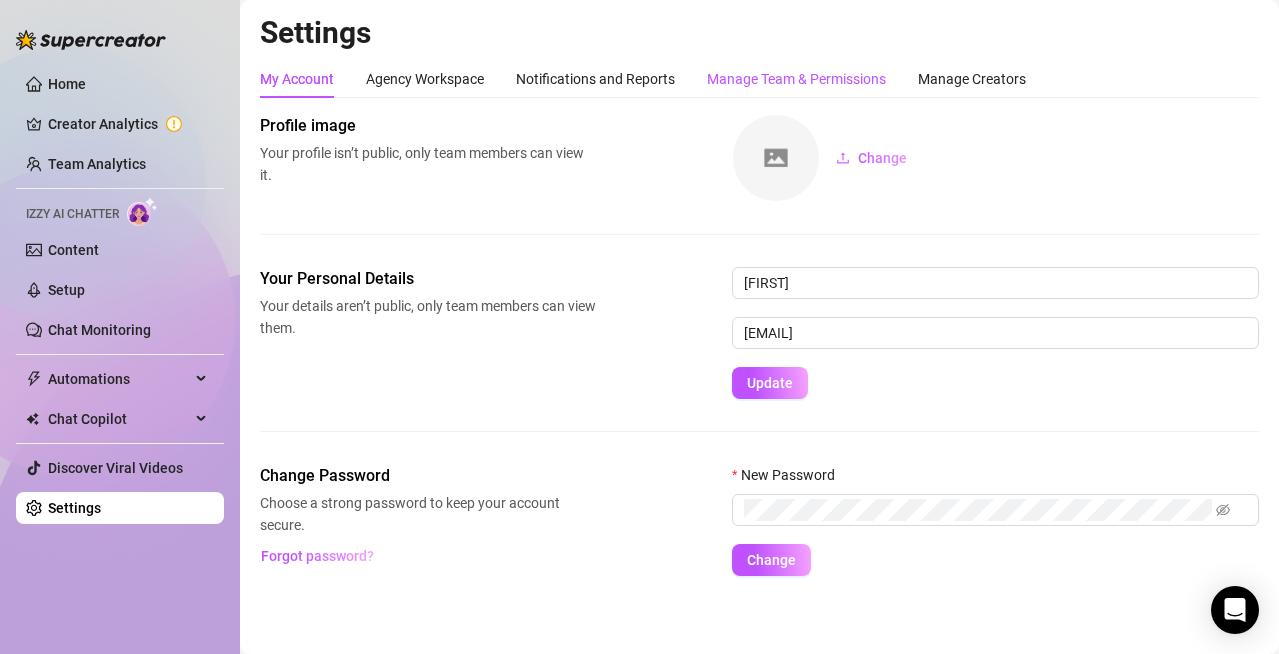 click on "Manage Team & Permissions" at bounding box center [796, 79] 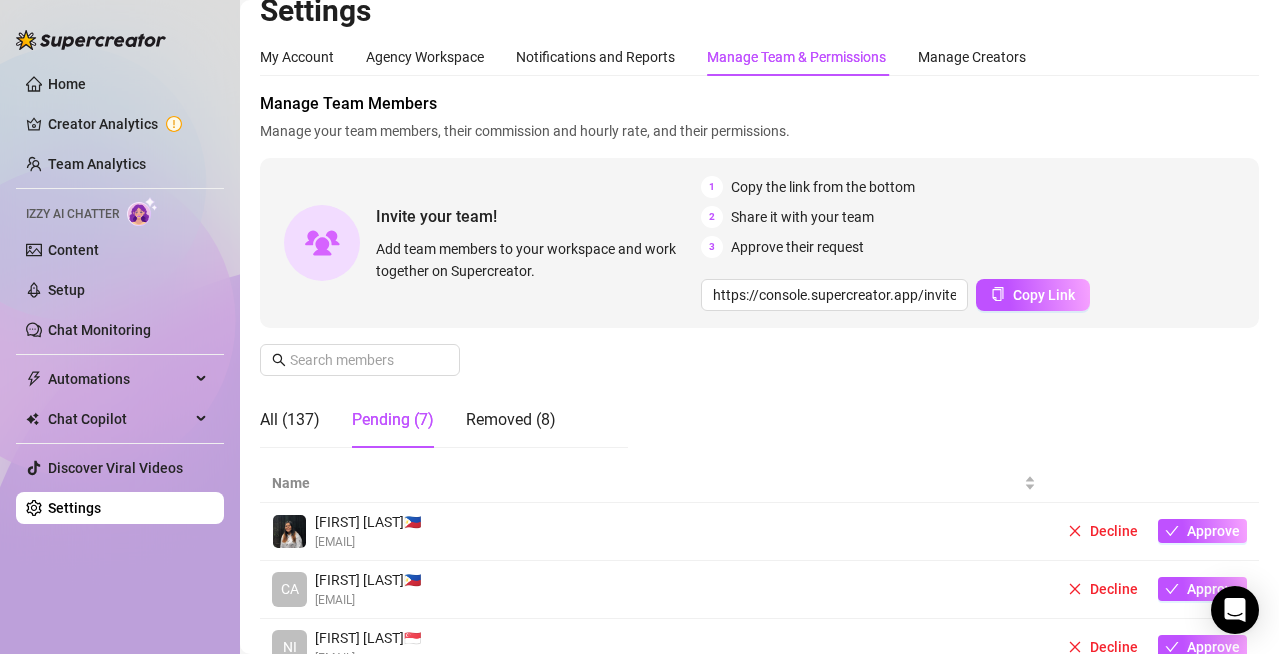 scroll, scrollTop: 0, scrollLeft: 0, axis: both 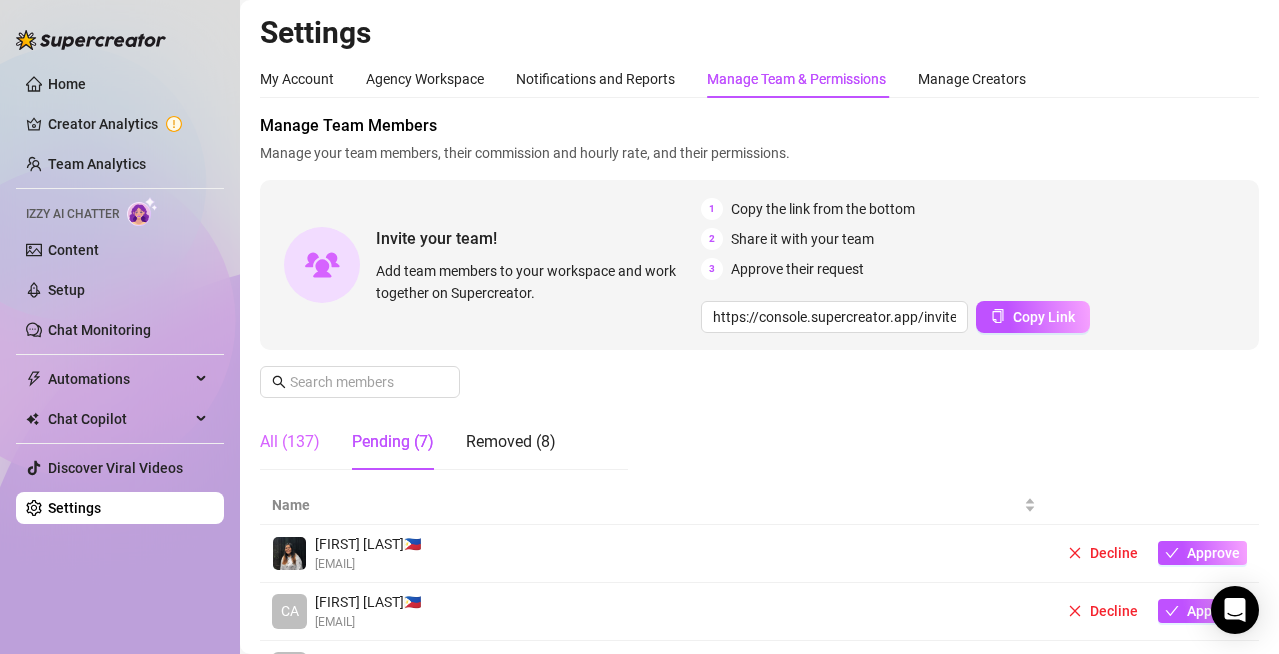 click on "All (137)" at bounding box center [290, 442] 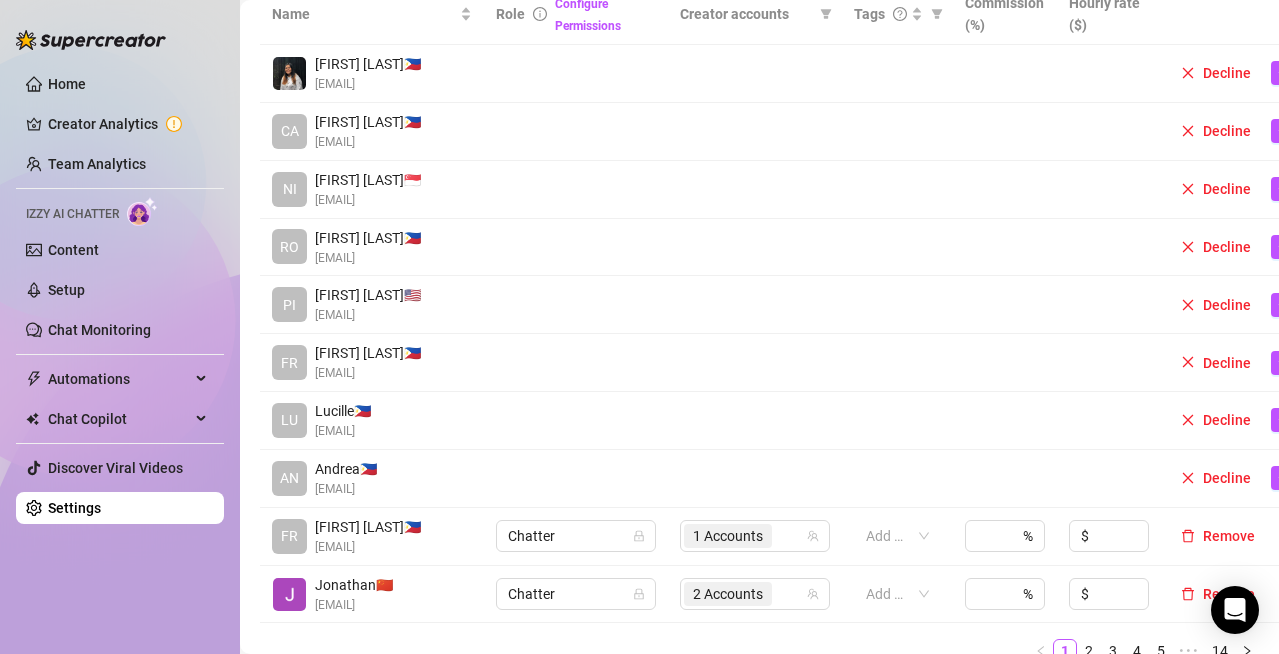 scroll, scrollTop: 300, scrollLeft: 0, axis: vertical 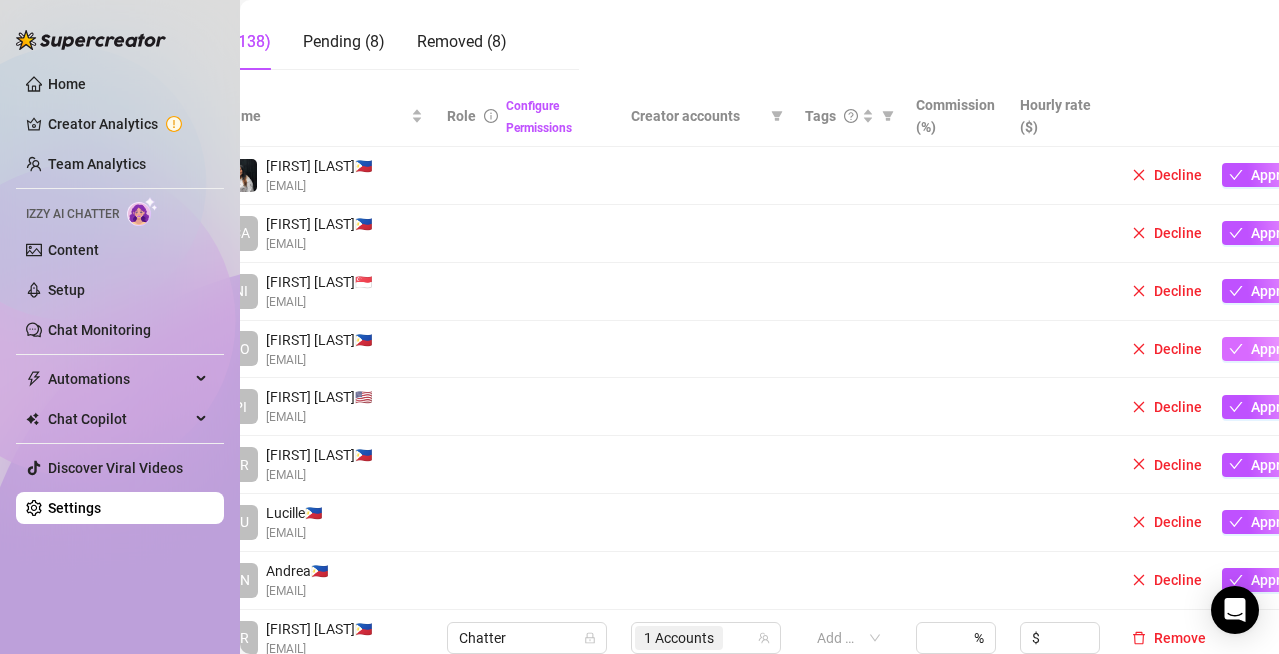 click 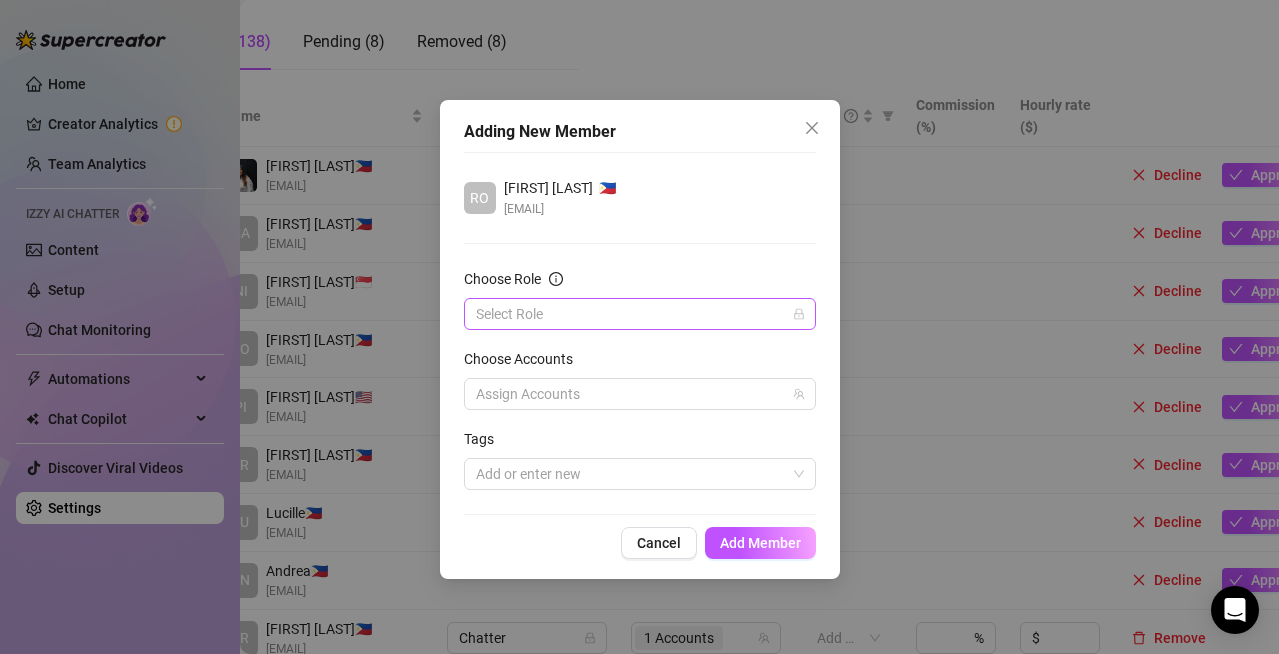click on "Choose Role" at bounding box center [631, 314] 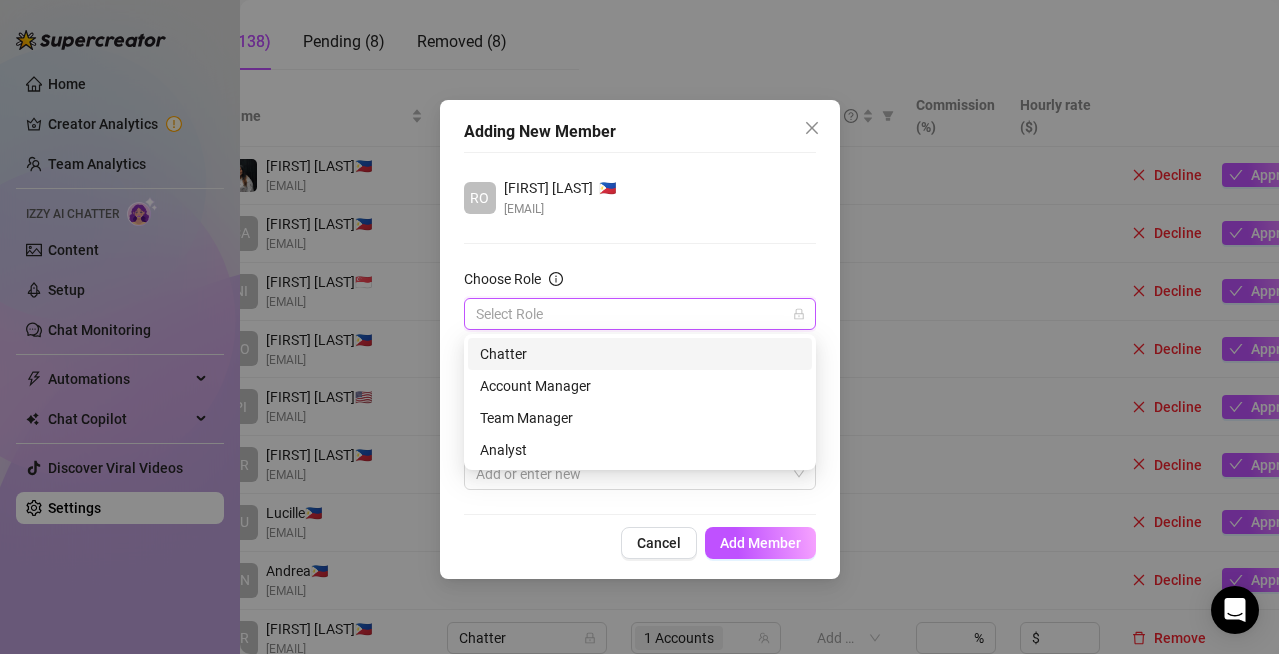 click on "Chatter" at bounding box center (640, 354) 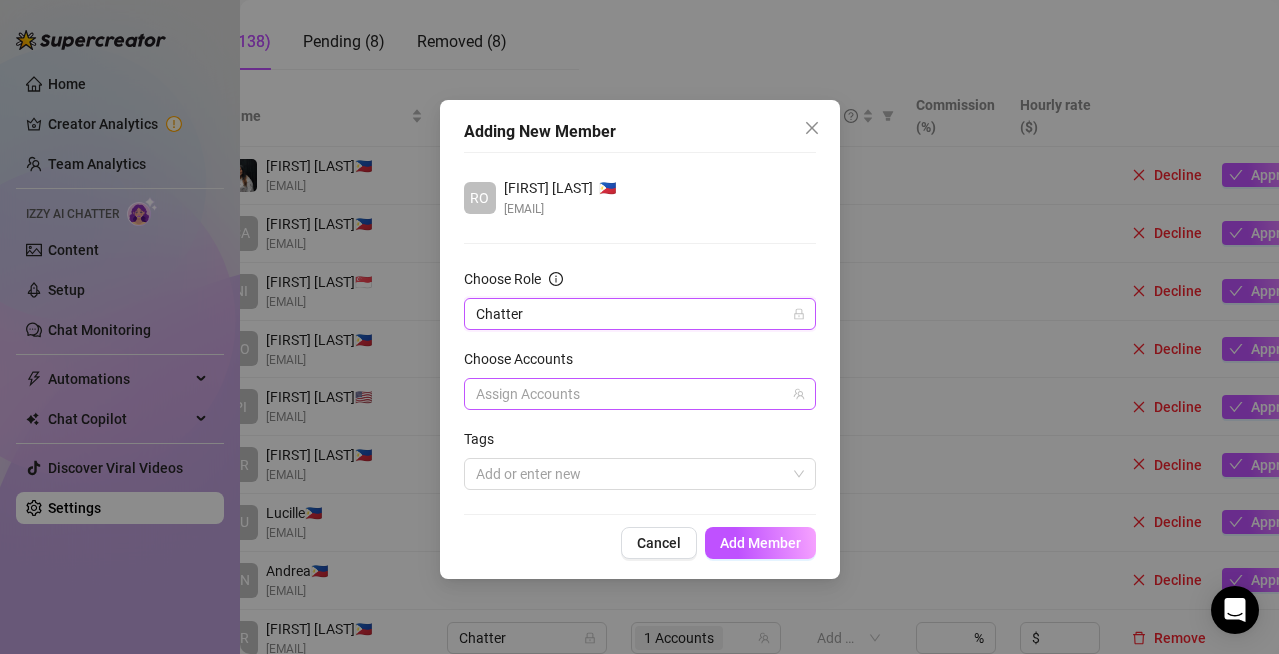 click at bounding box center [629, 394] 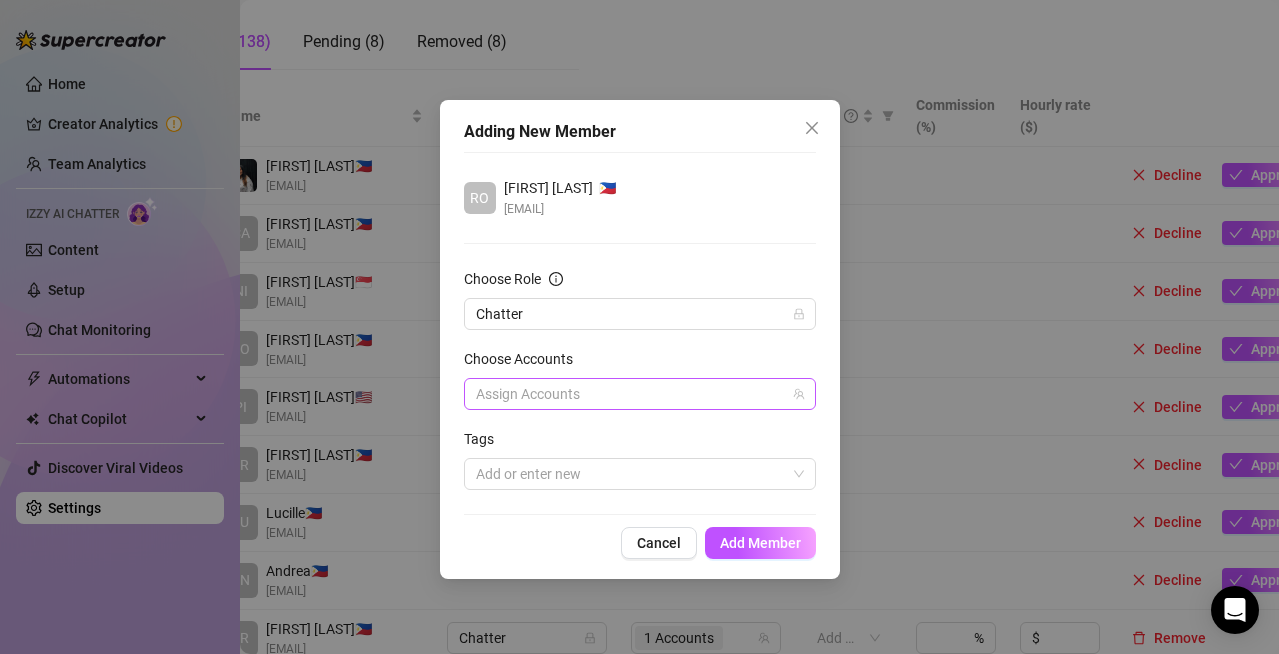 click at bounding box center (629, 394) 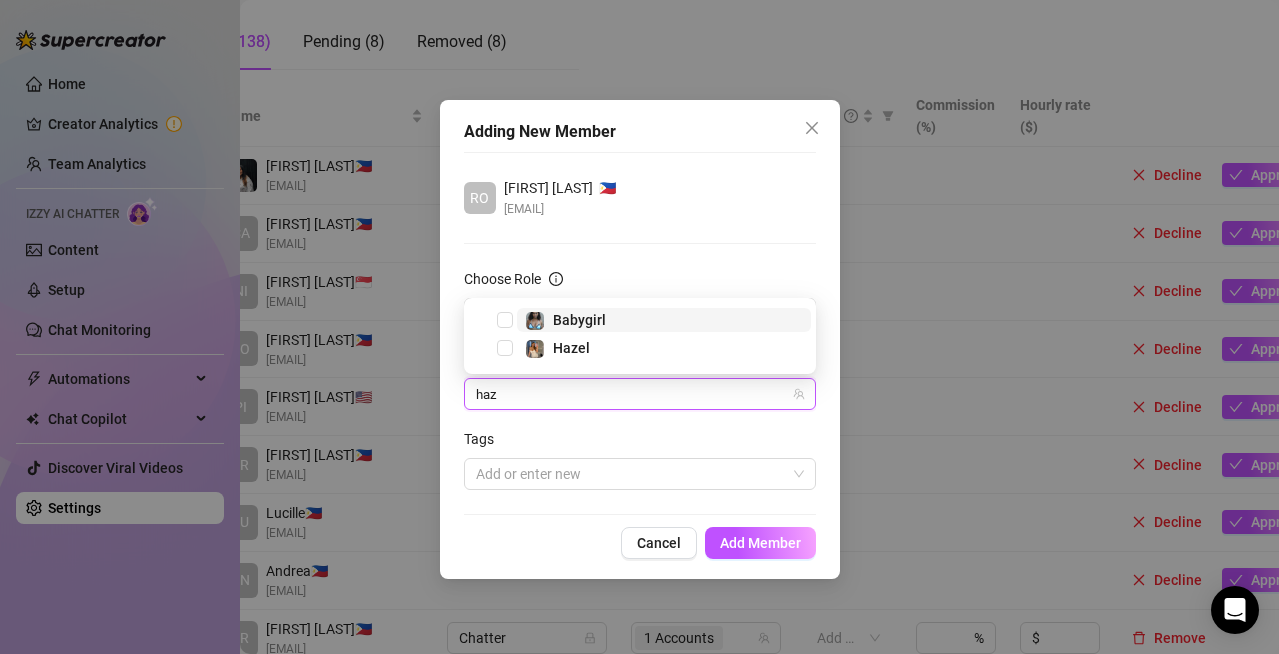 type on "haze" 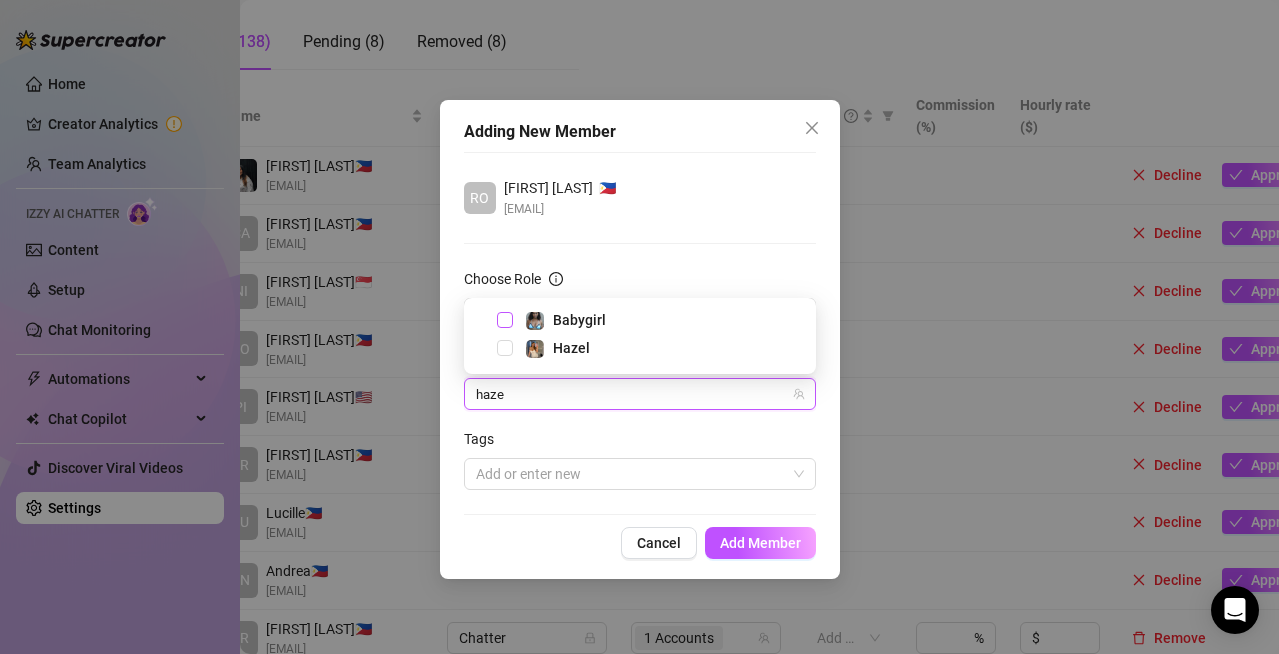 click at bounding box center (505, 320) 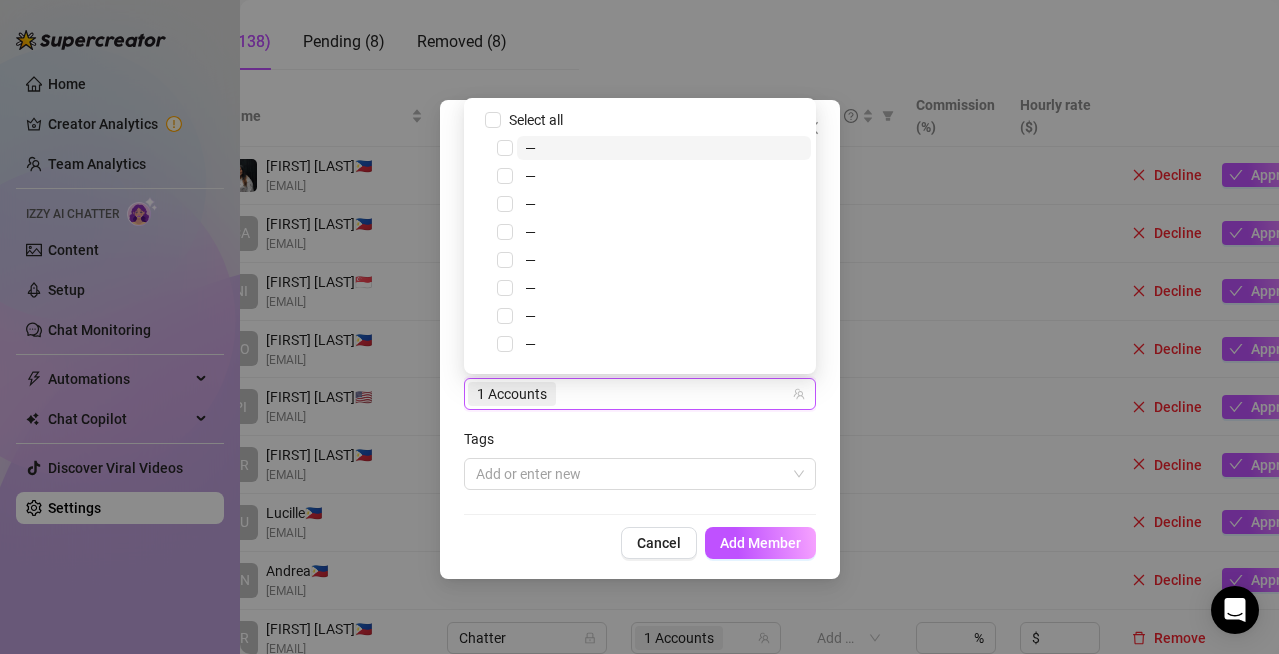 click at bounding box center (505, 344) 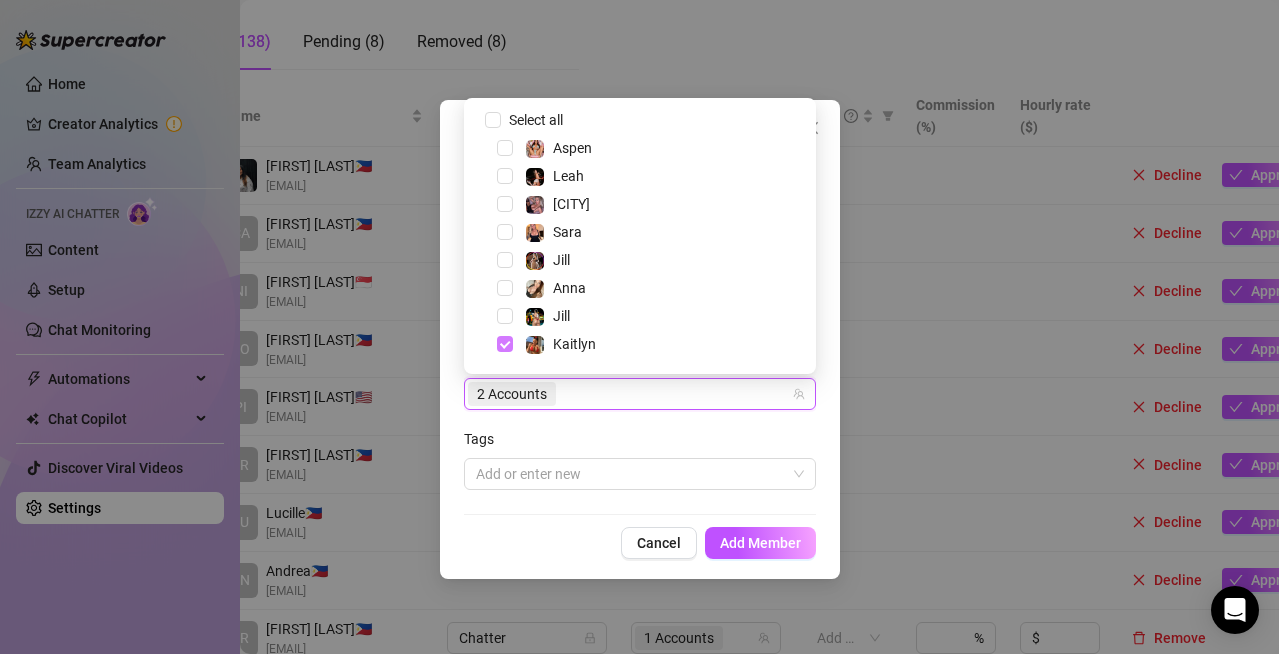 click at bounding box center [505, 344] 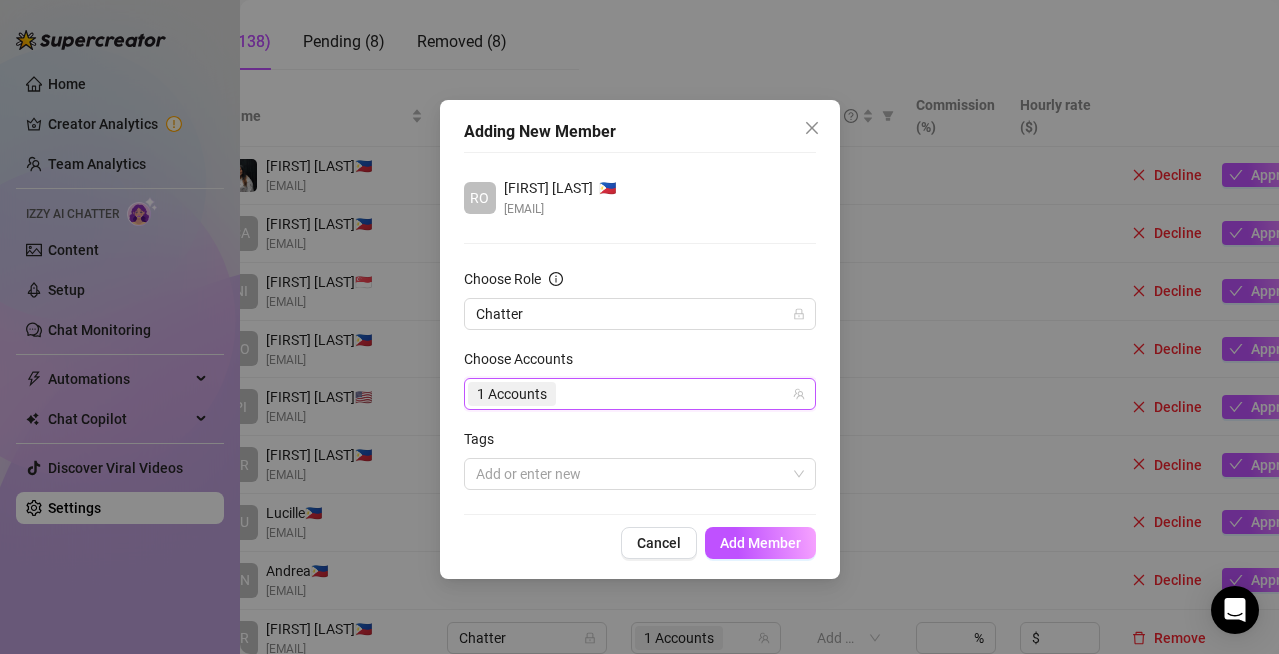 click on "1 Accounts" at bounding box center [629, 394] 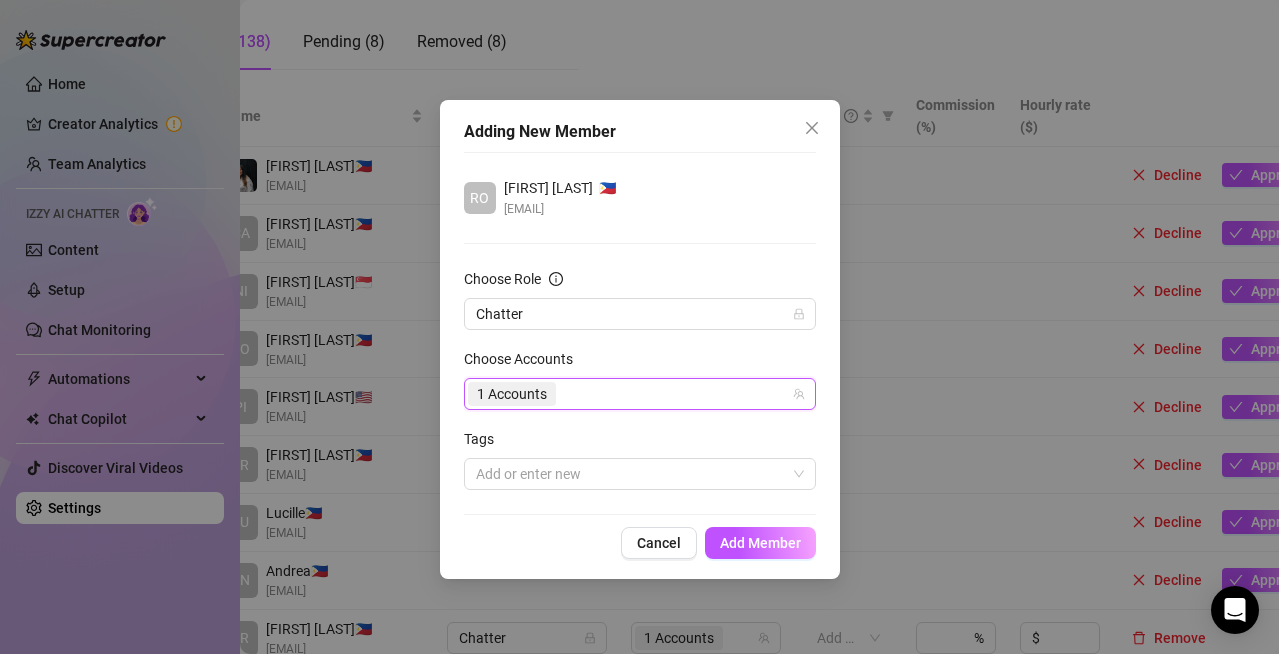 type on "a" 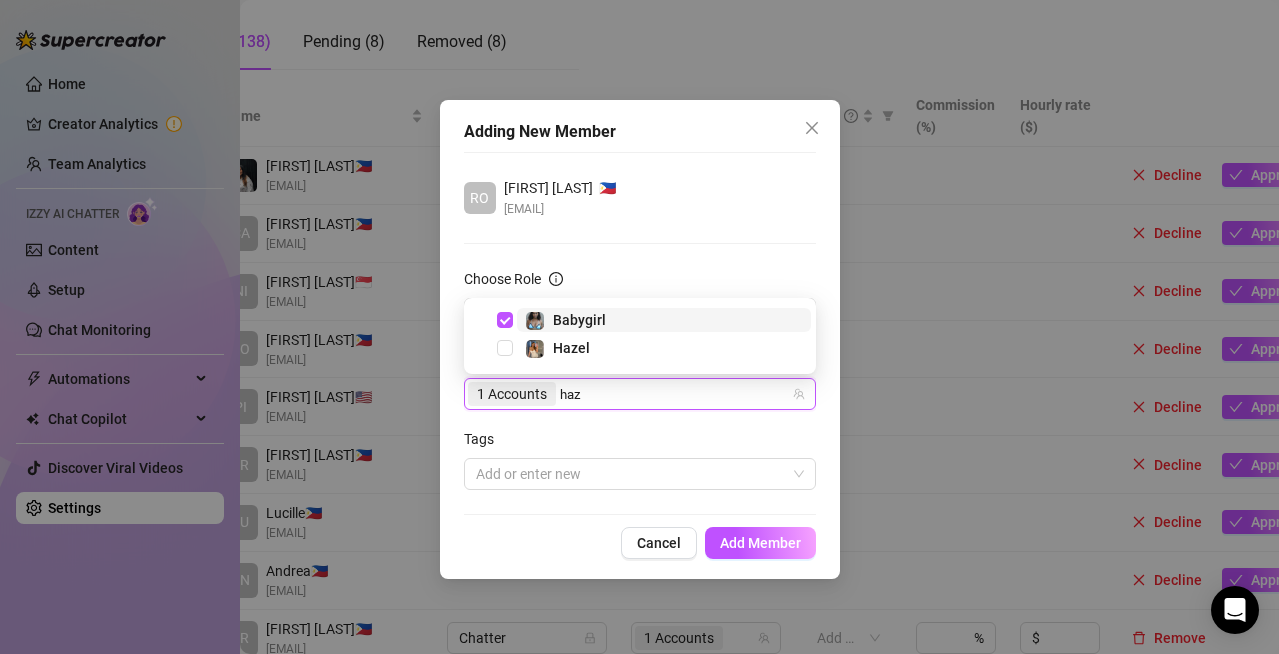type on "haze" 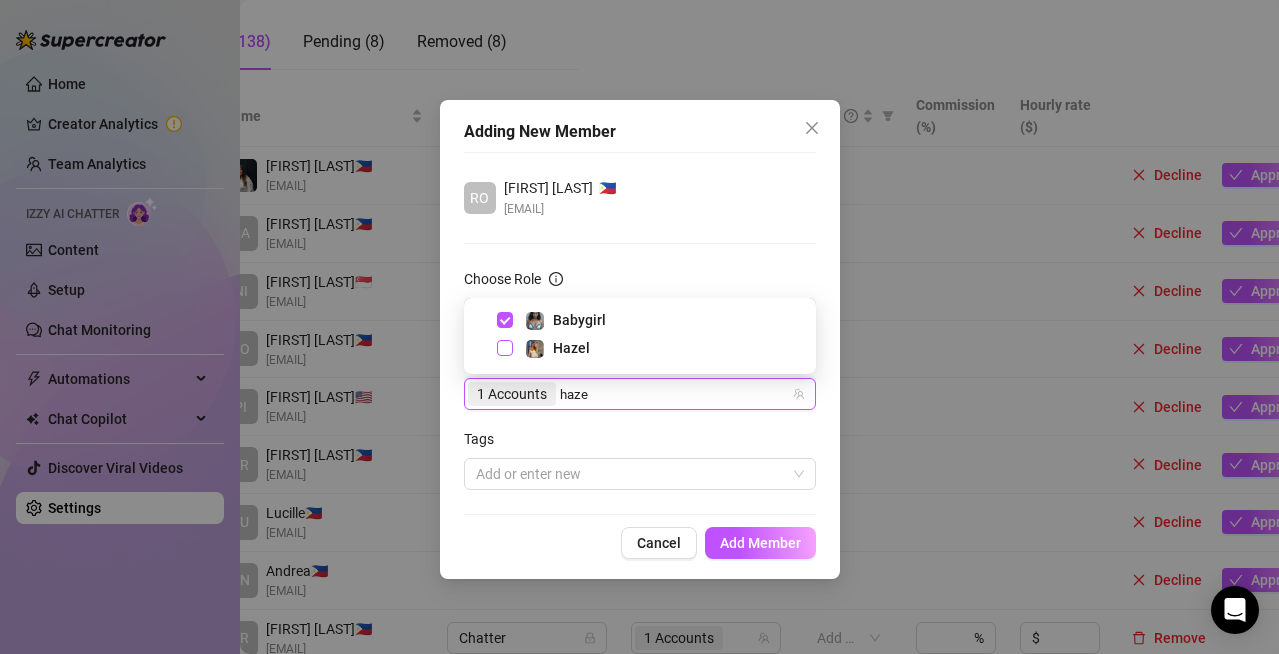 click at bounding box center (505, 348) 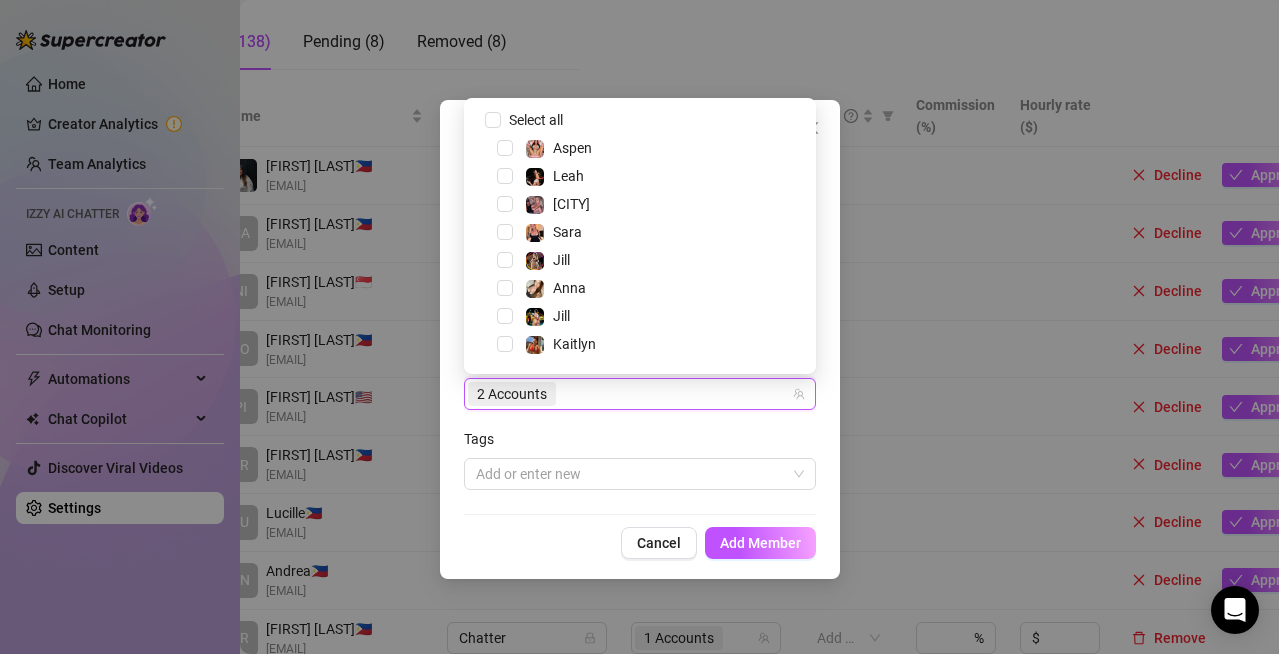 click on "Tags" at bounding box center (640, 443) 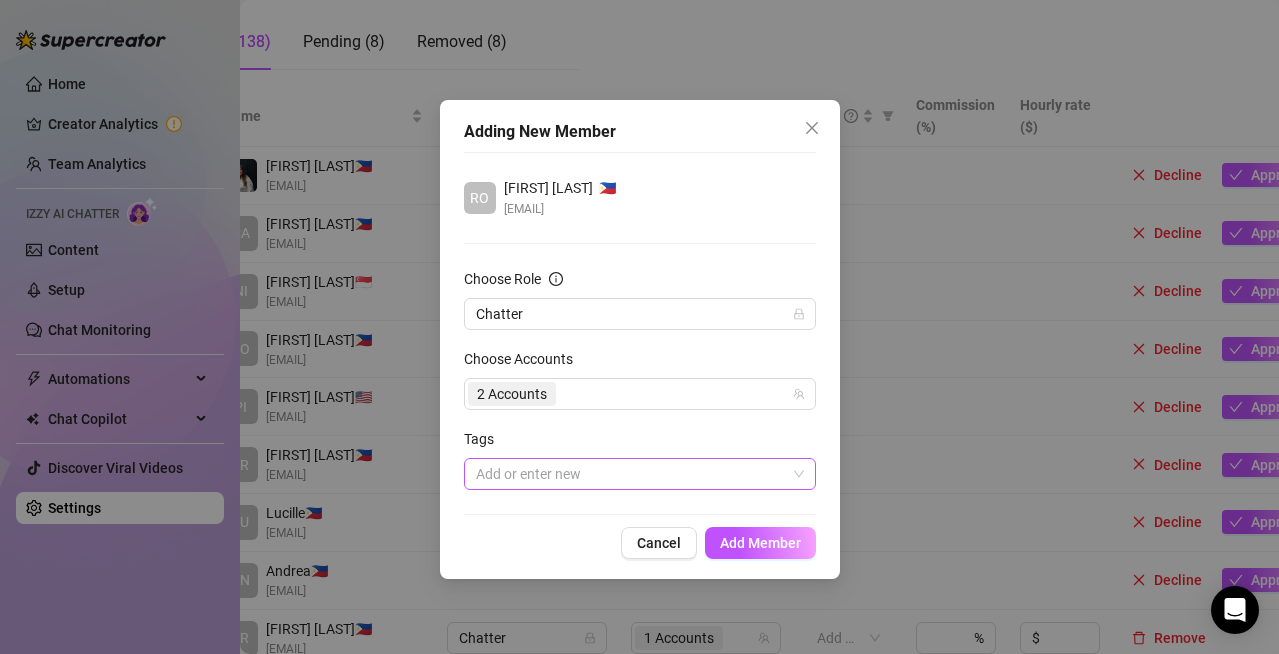 click at bounding box center (629, 474) 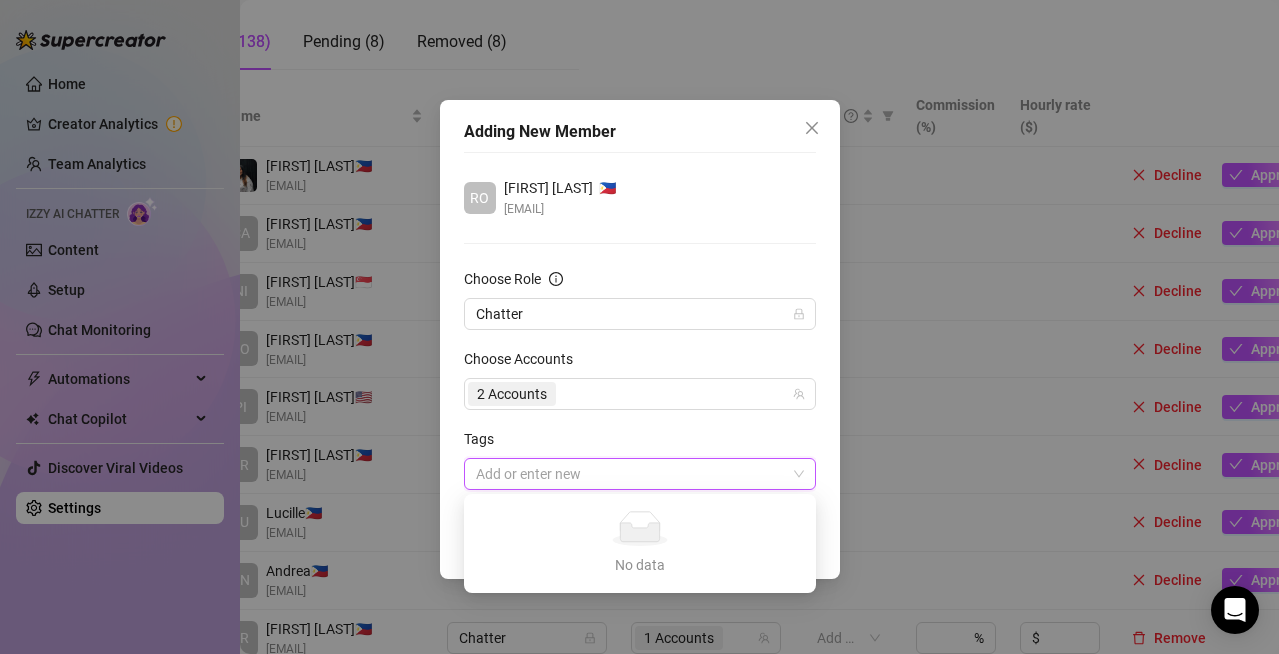 click on "Tags" at bounding box center [640, 443] 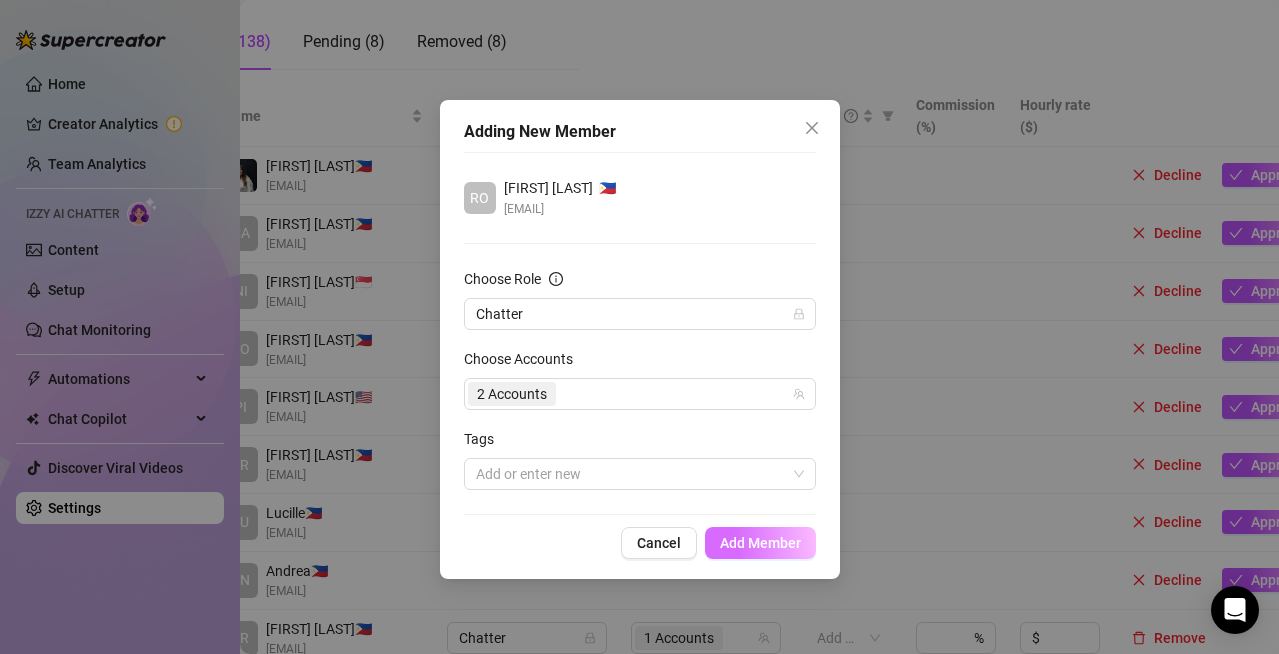 click on "Add Member" at bounding box center [760, 543] 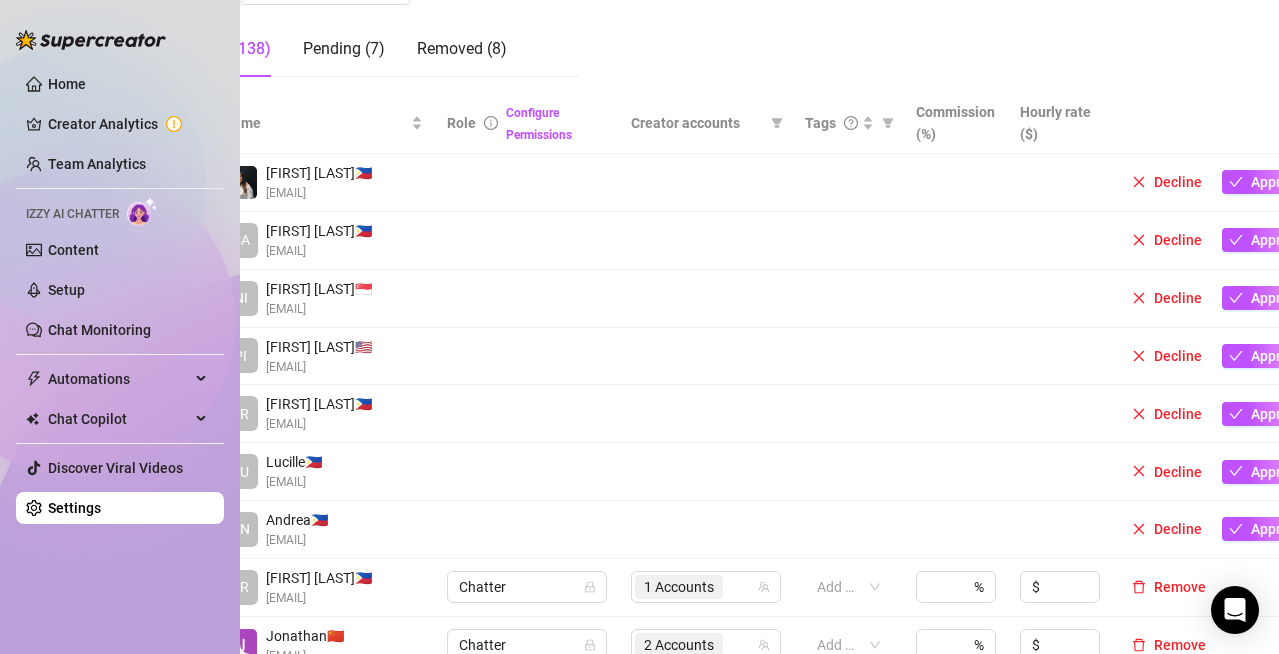 scroll, scrollTop: 300, scrollLeft: 49, axis: both 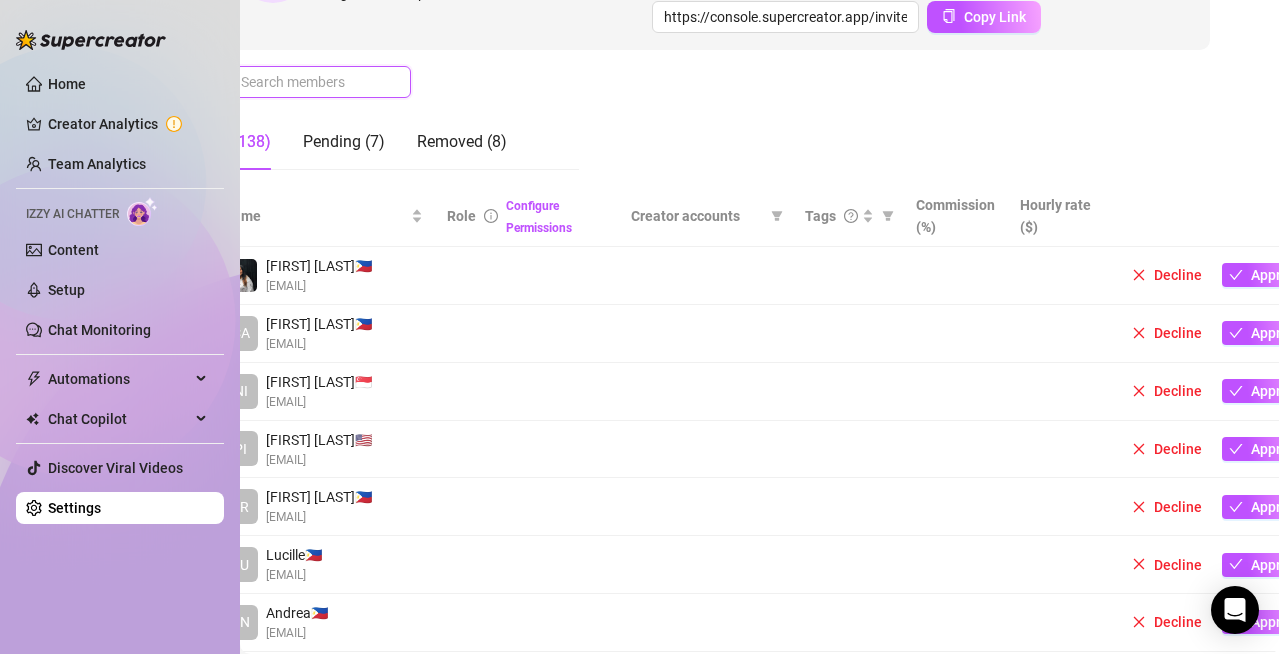 click at bounding box center [312, 82] 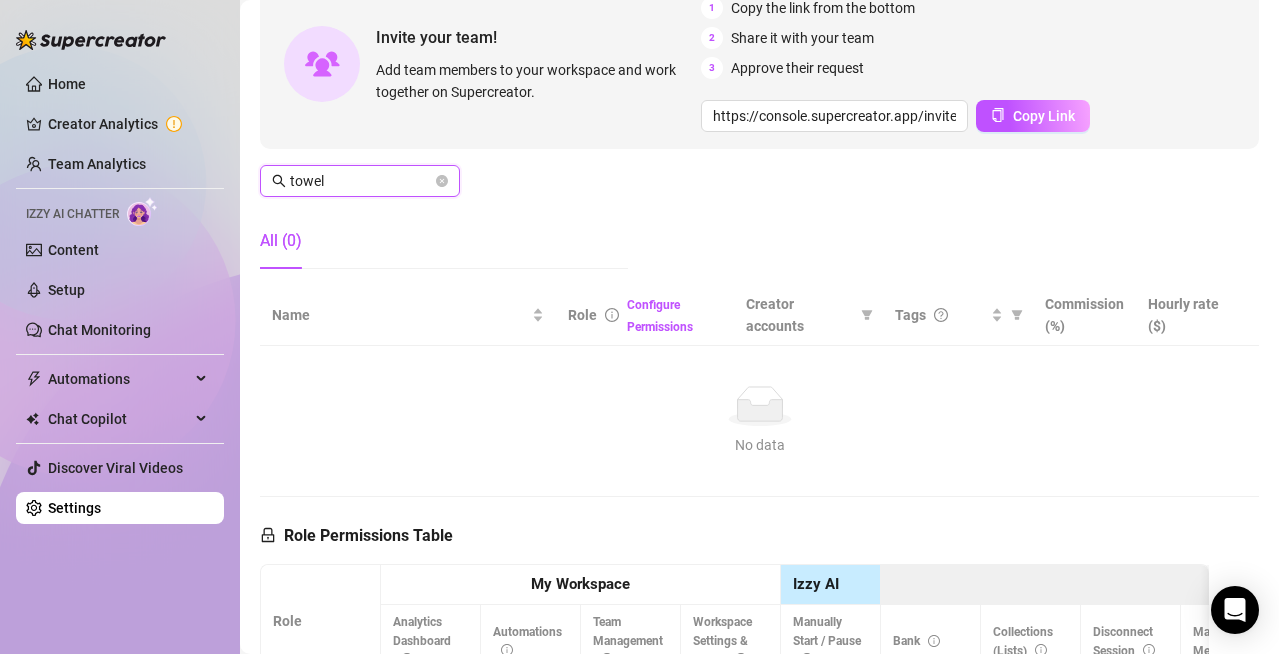 scroll, scrollTop: 200, scrollLeft: 0, axis: vertical 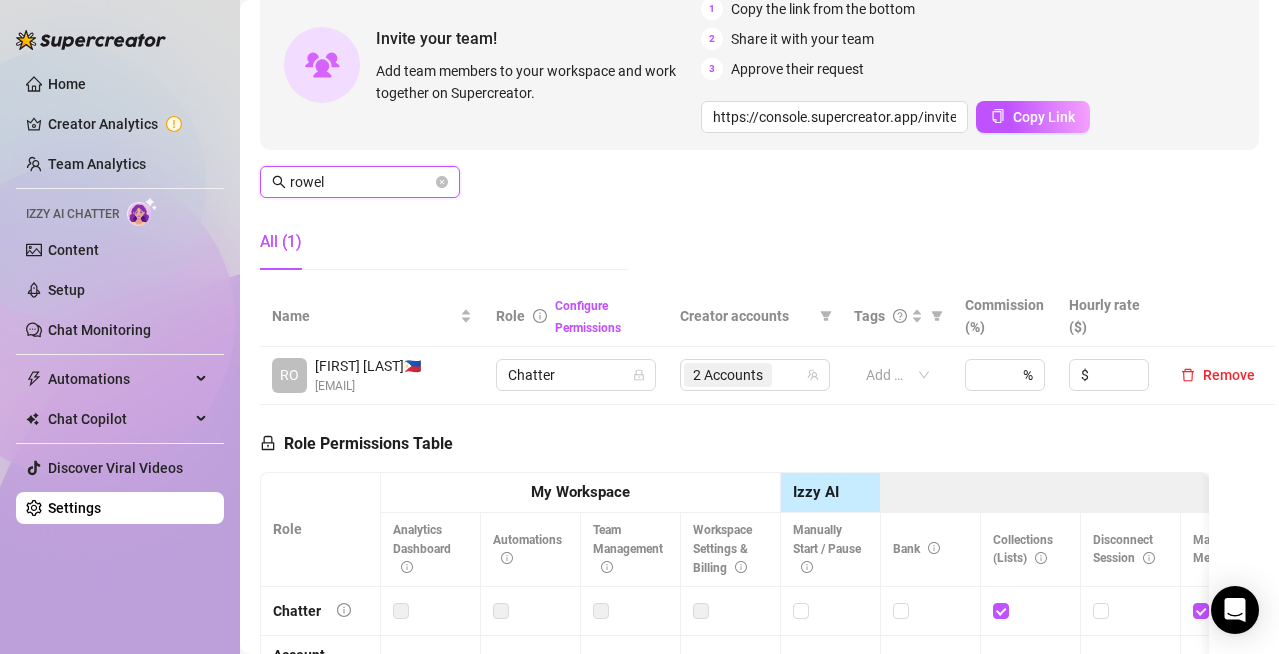 type on "rowel" 